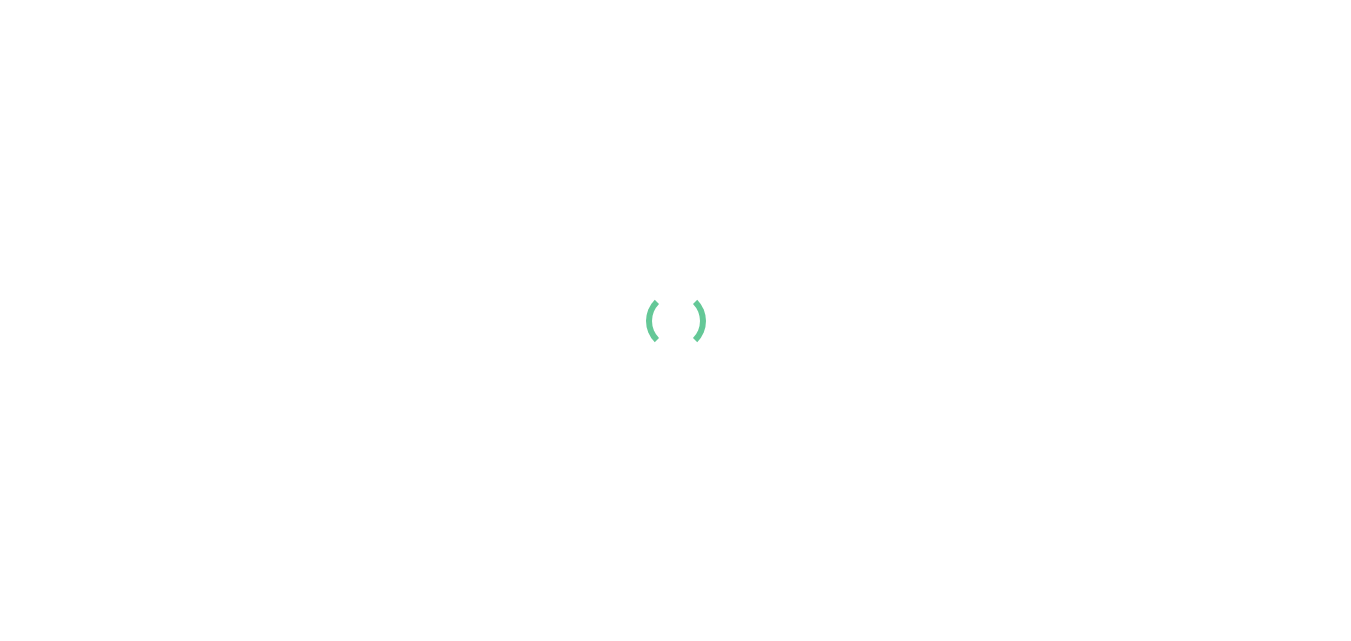 scroll, scrollTop: 0, scrollLeft: 0, axis: both 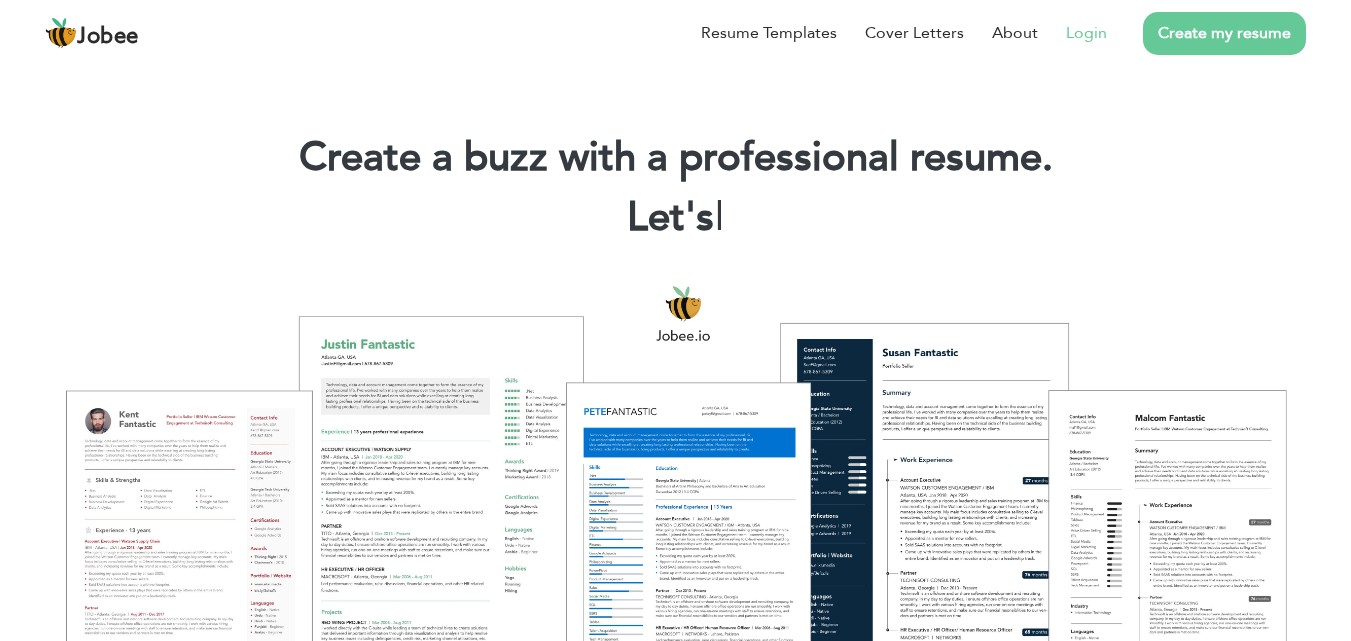 click on "Login" at bounding box center (1086, 33) 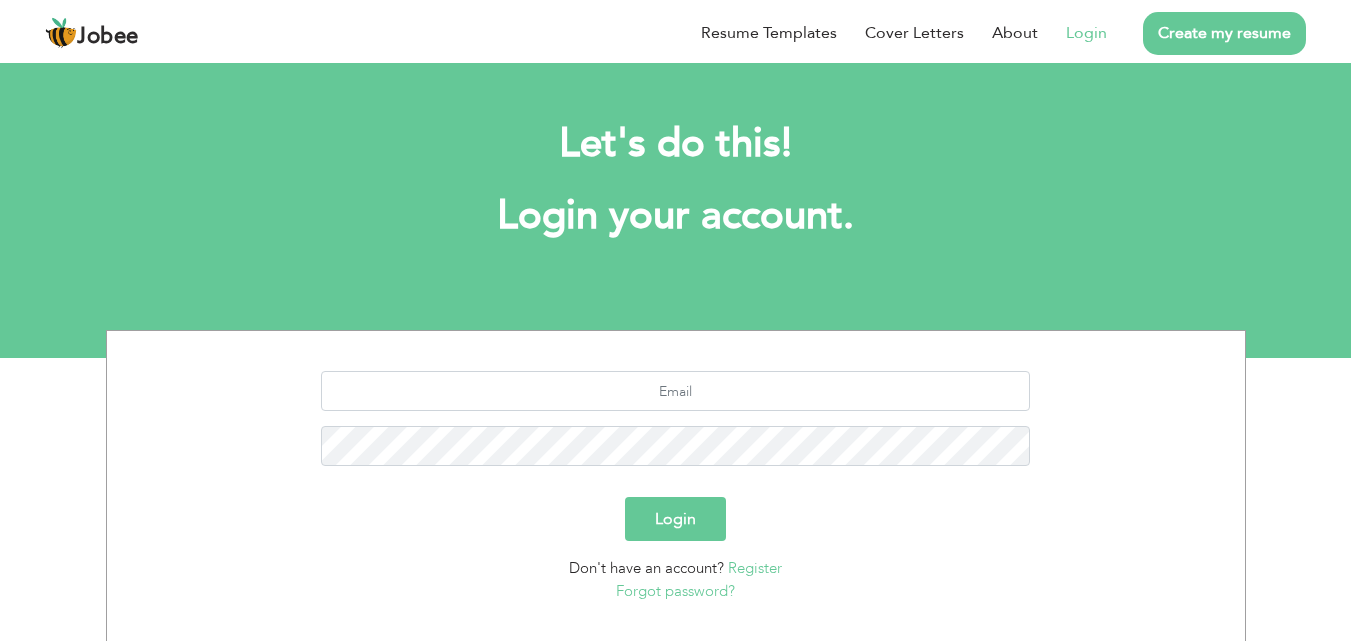 scroll, scrollTop: 0, scrollLeft: 0, axis: both 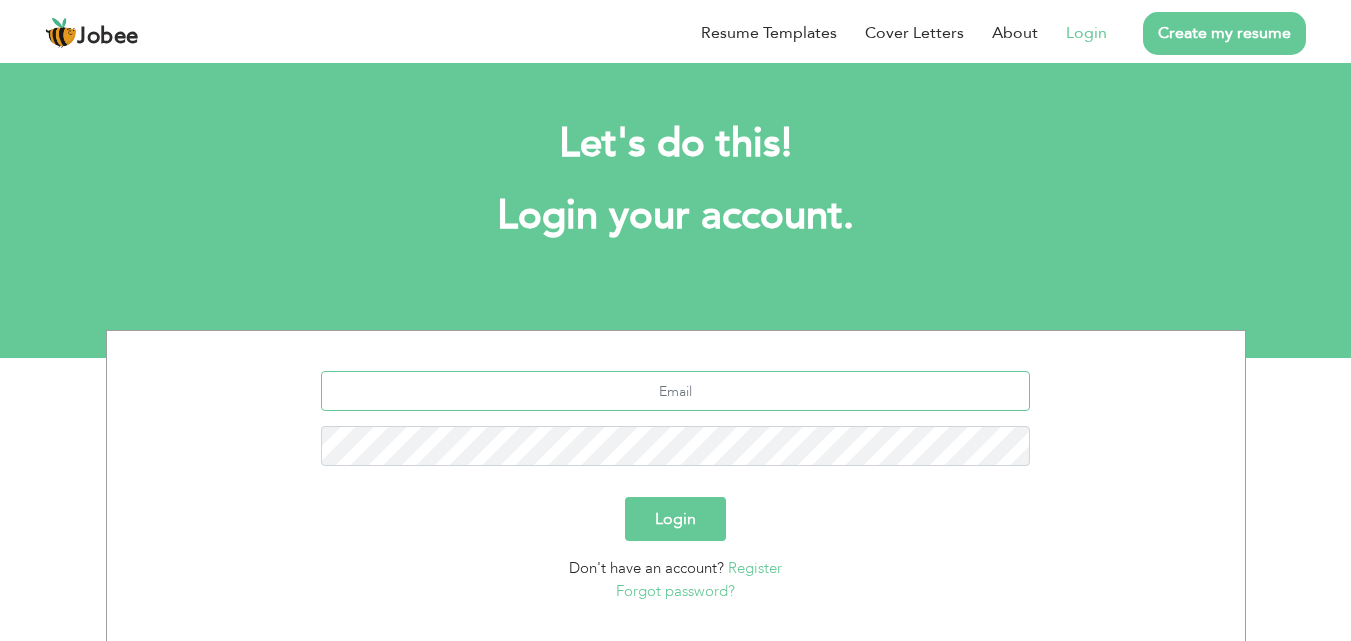 type on "amnafurqan48@gmail.com" 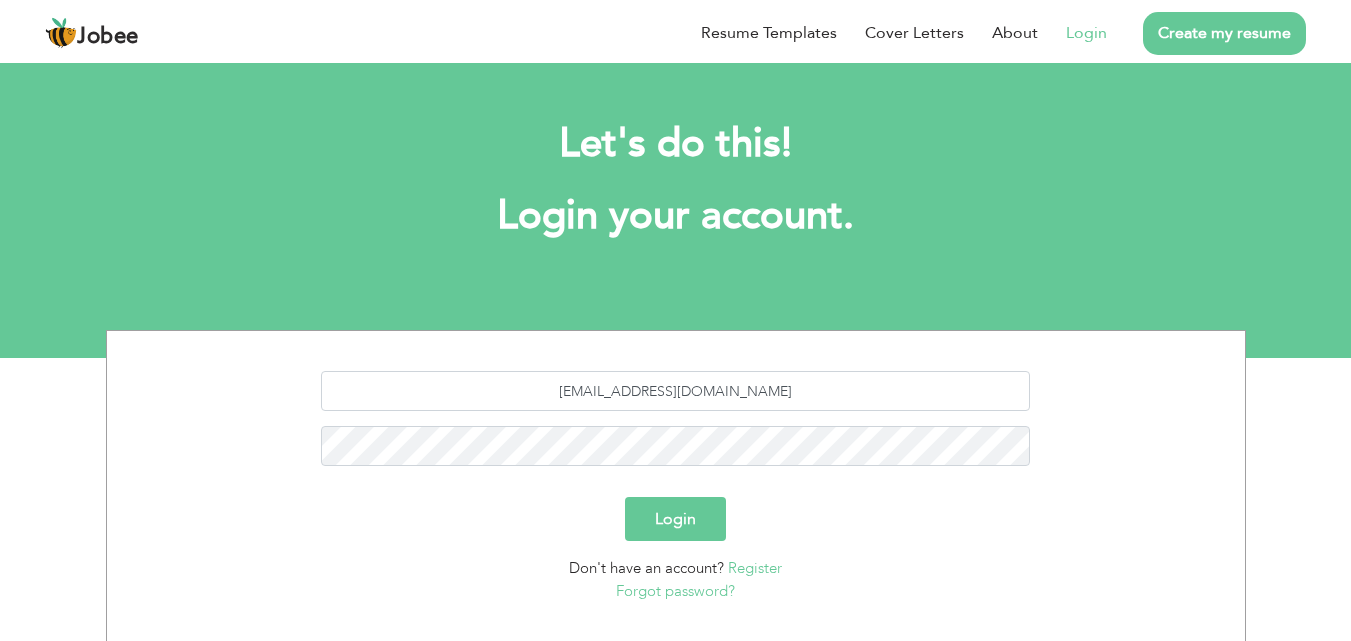 click on "Login" at bounding box center (675, 519) 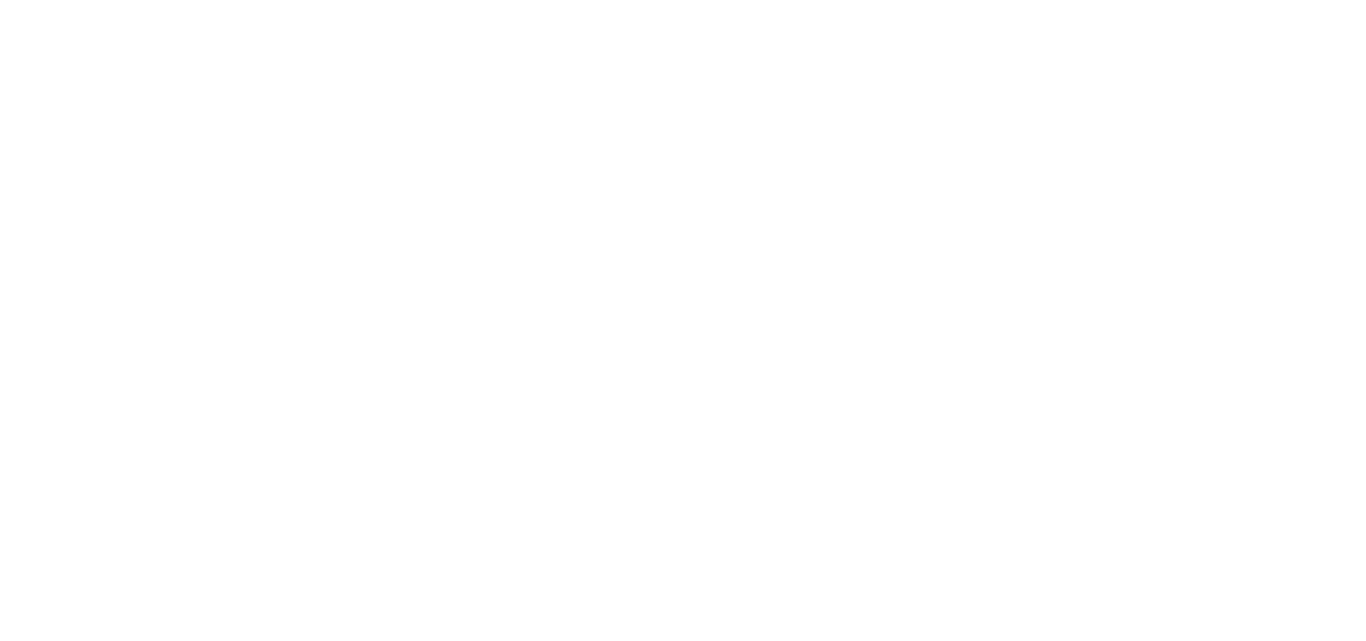 scroll, scrollTop: 0, scrollLeft: 0, axis: both 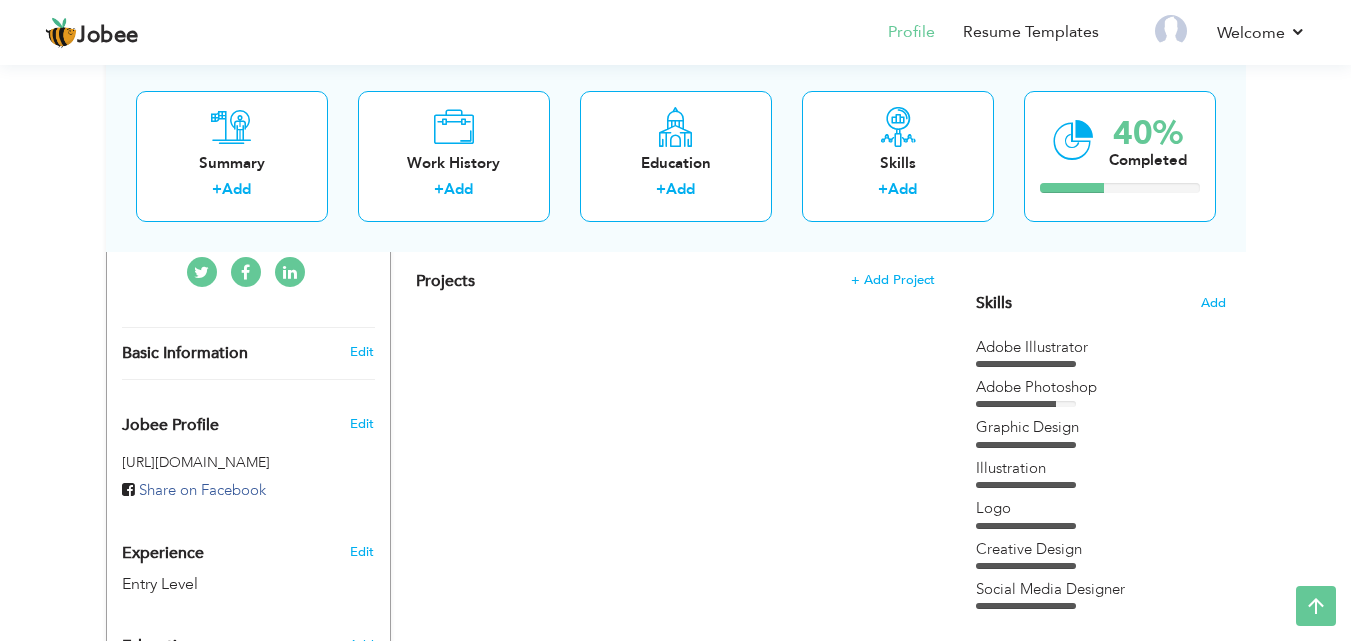 click on "Skills
Add" at bounding box center [1101, 107] 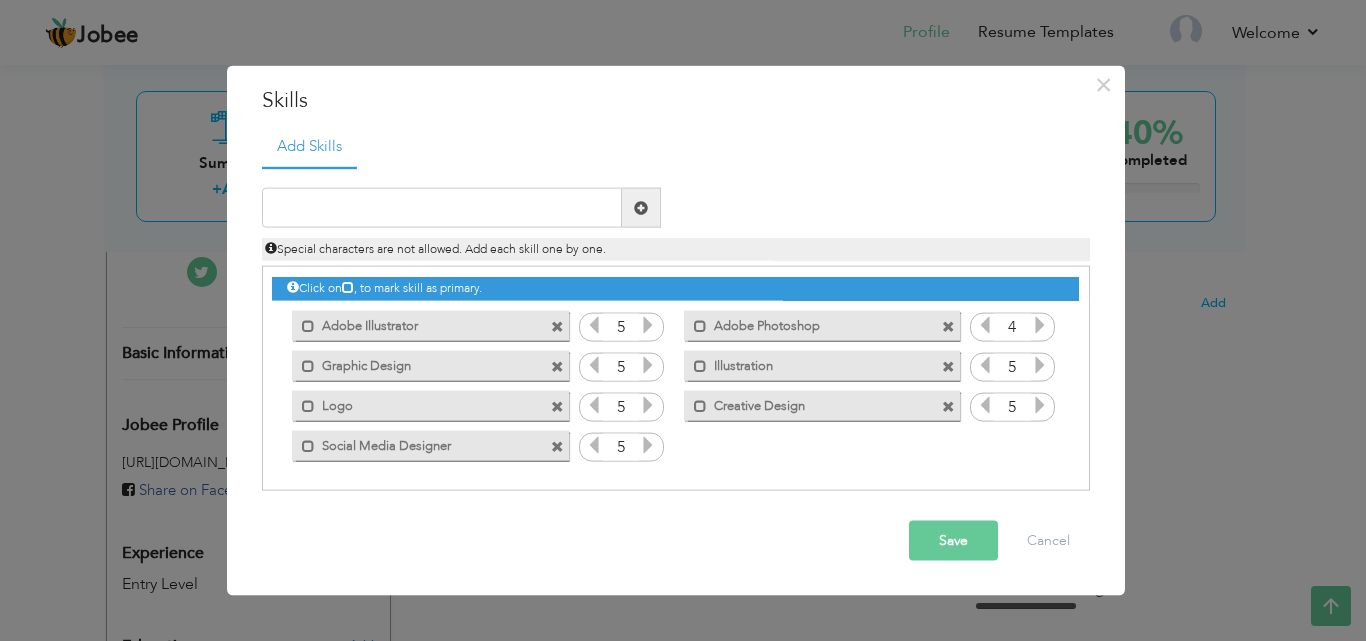 click at bounding box center [594, 325] 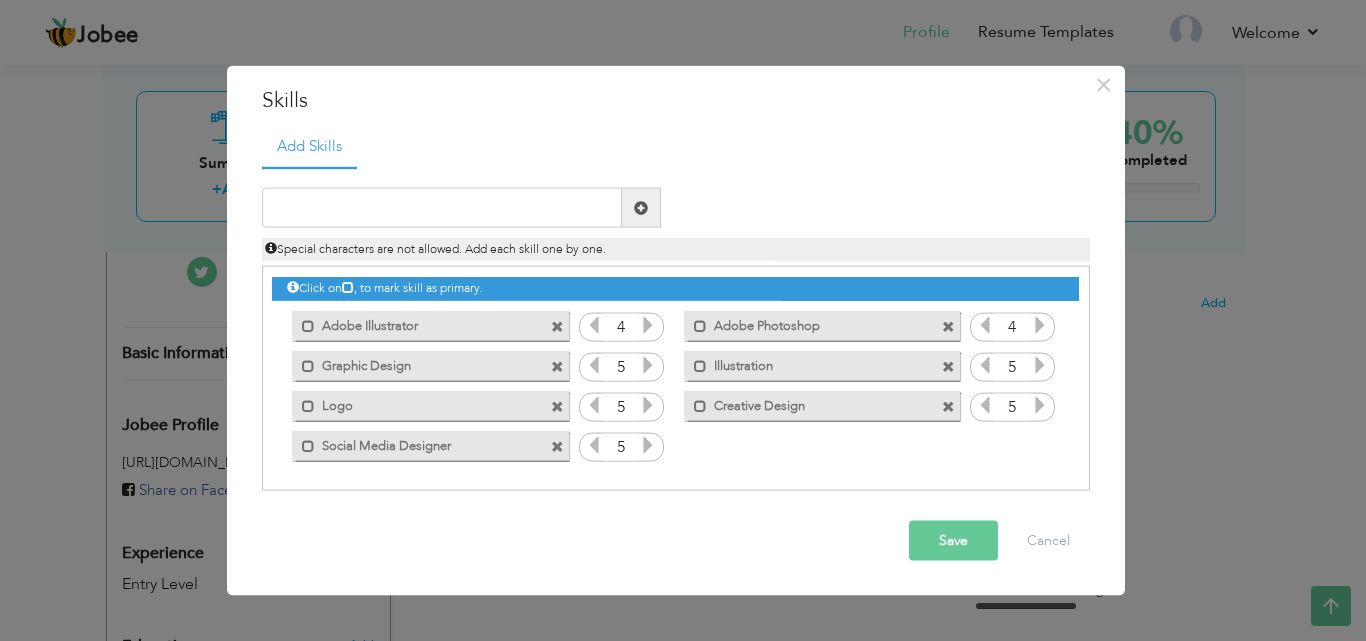 click at bounding box center (985, 365) 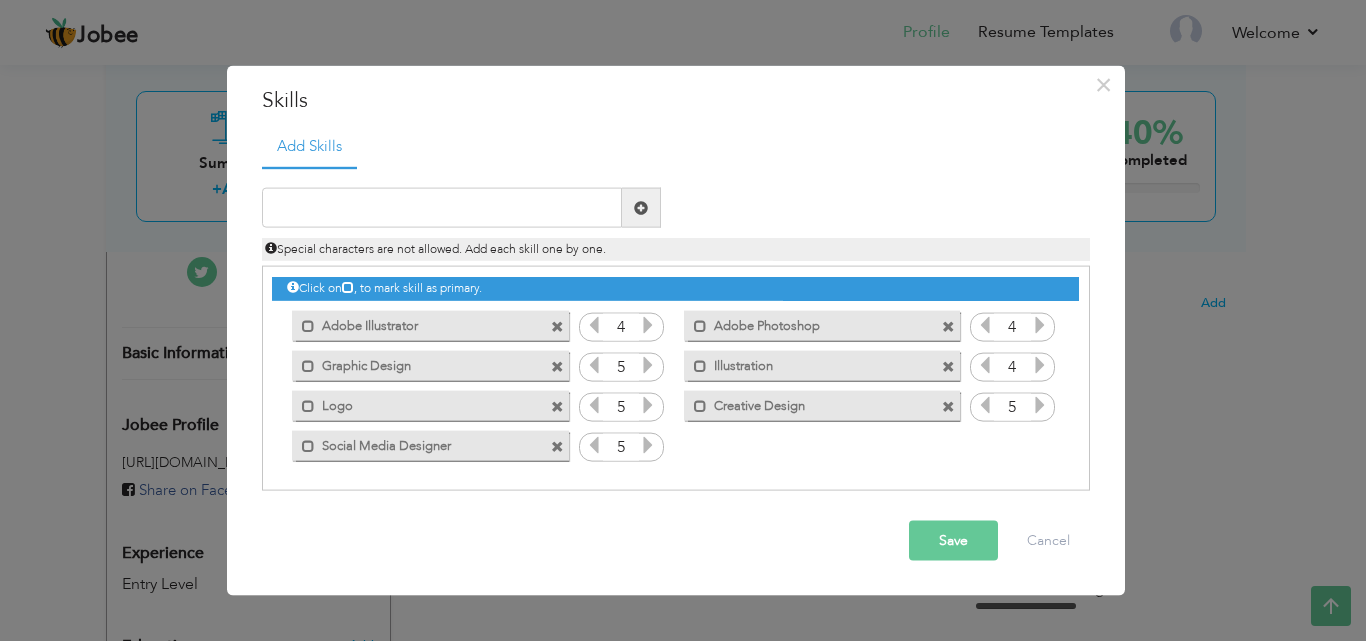 click on "Save" at bounding box center (953, 541) 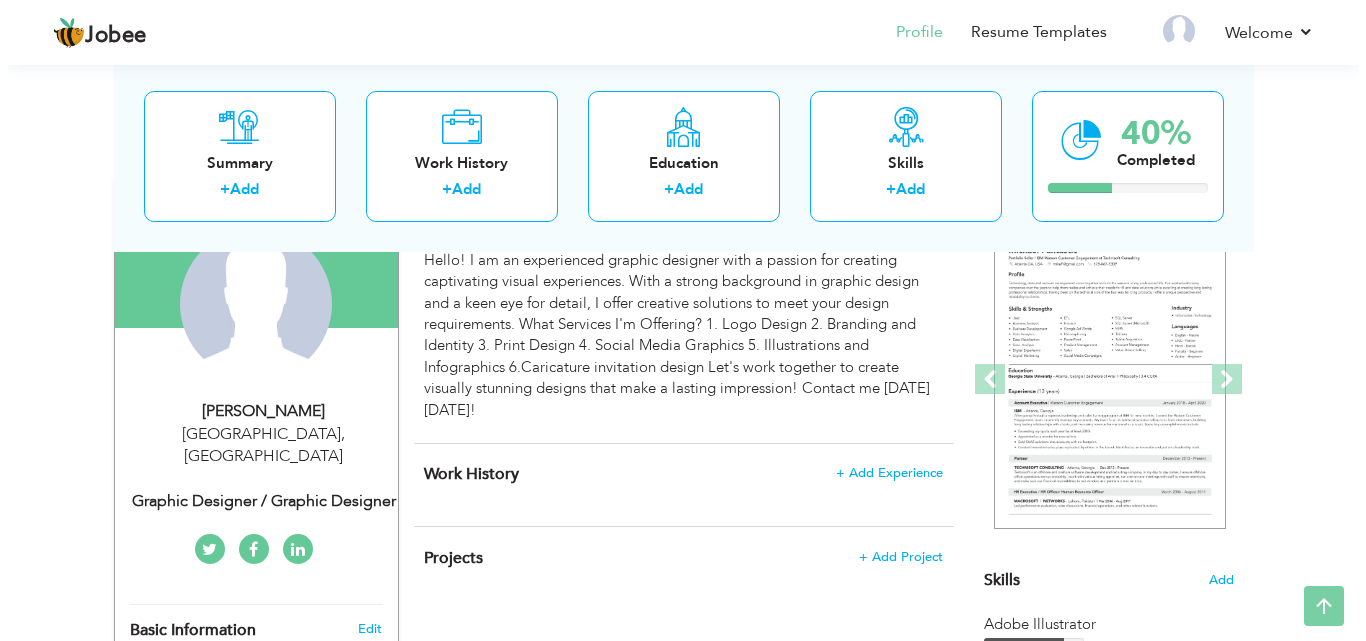 scroll, scrollTop: 300, scrollLeft: 0, axis: vertical 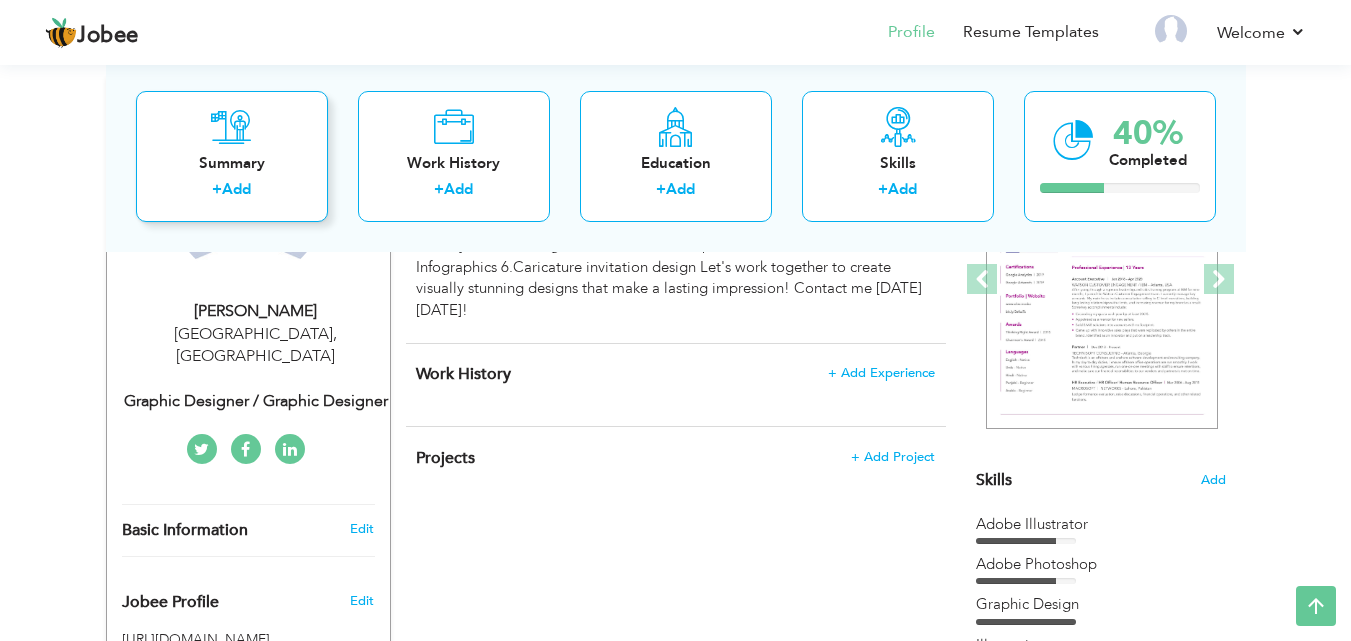 click on "Add" at bounding box center [236, 189] 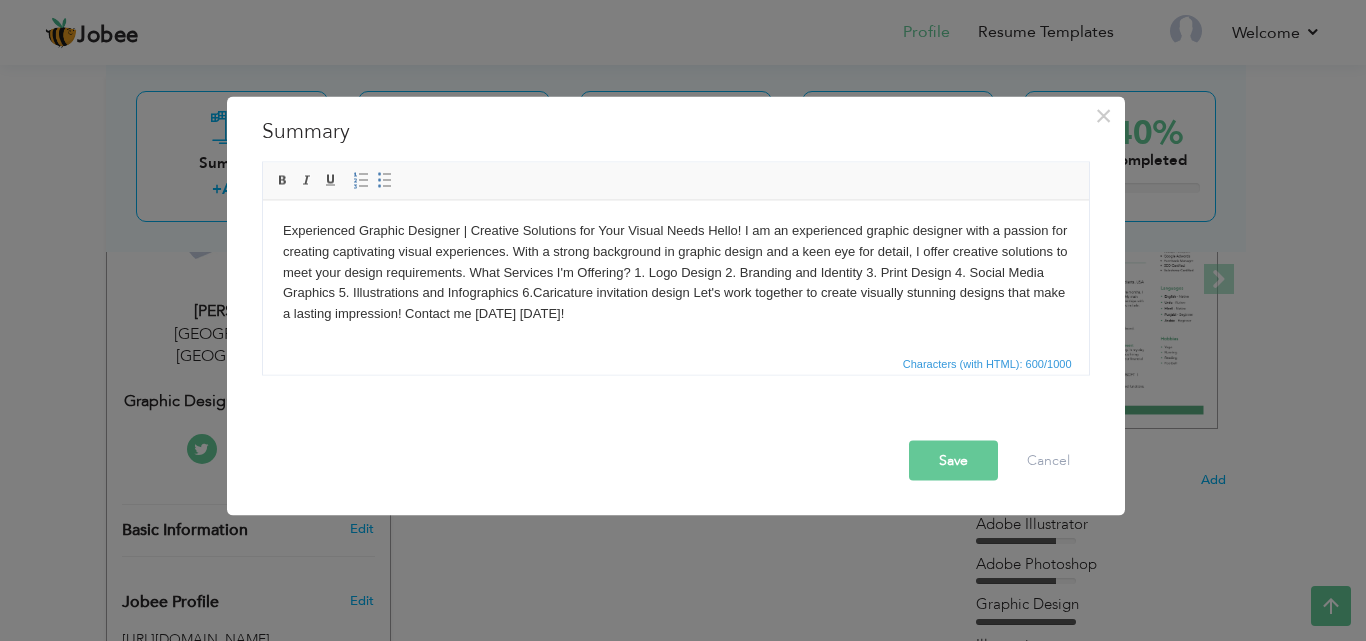 click on "Save" at bounding box center [953, 460] 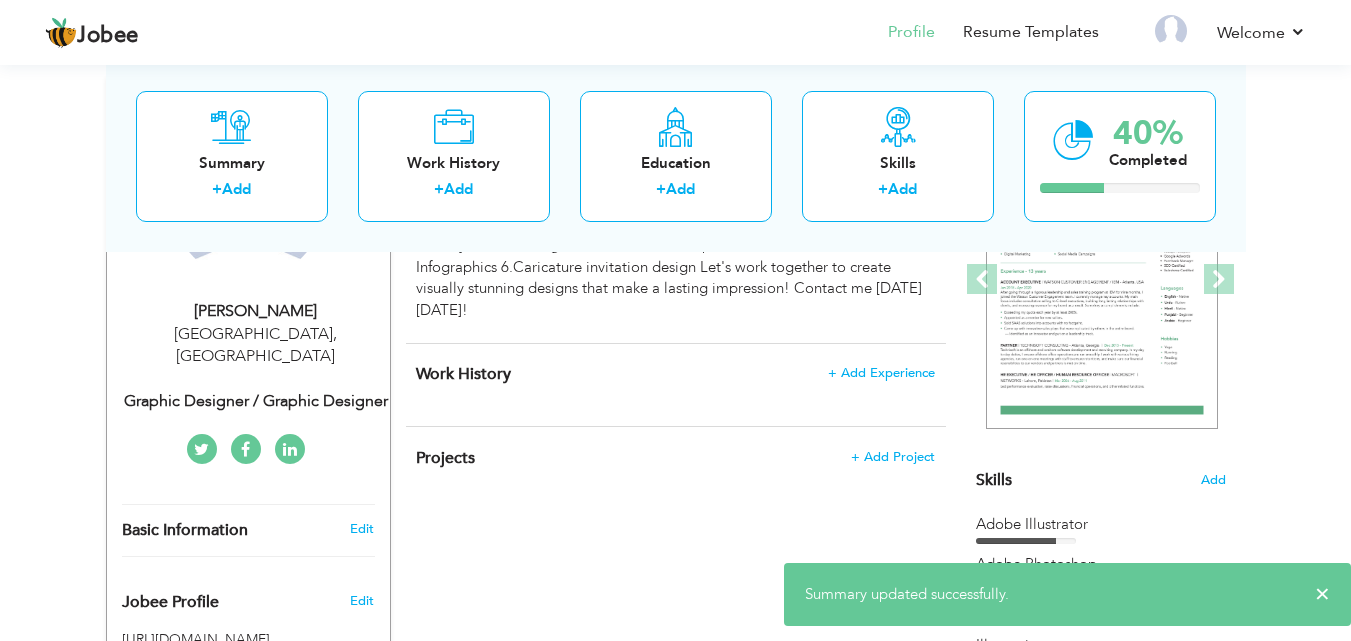 click on "CV Import
Profile Strength
0%
Select an Item from right menu
Work History
* Job Title Tools" at bounding box center [676, 605] 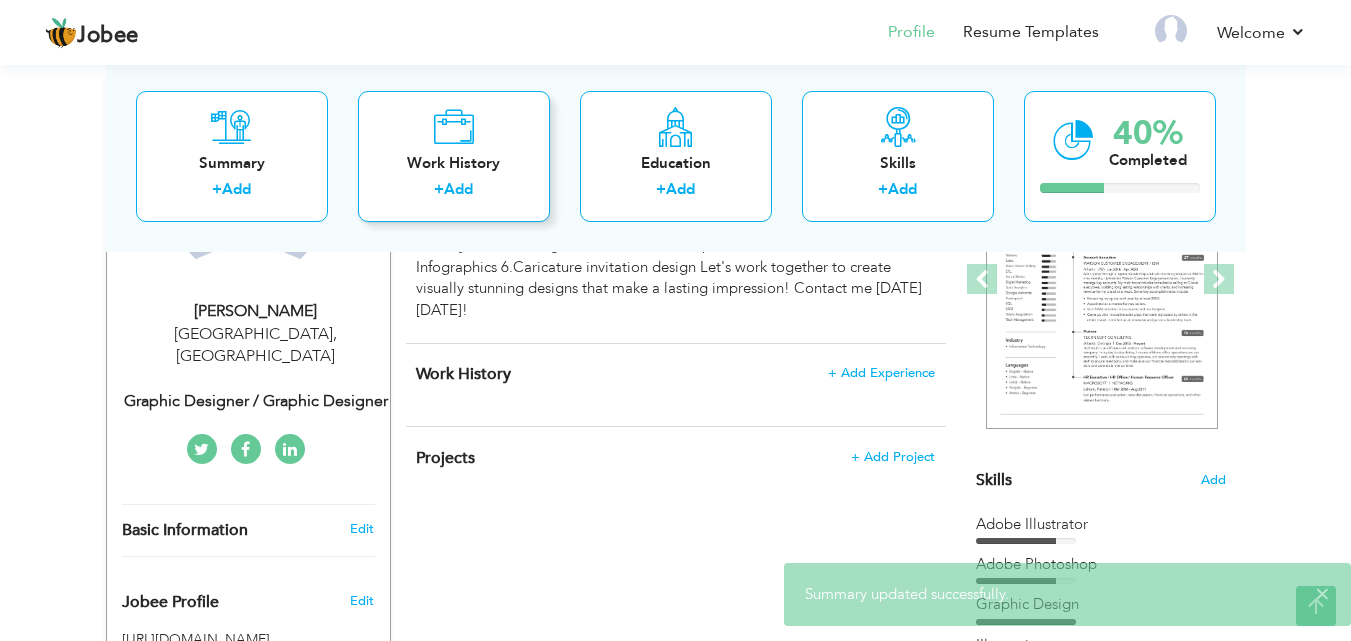 click on "Add" at bounding box center [458, 189] 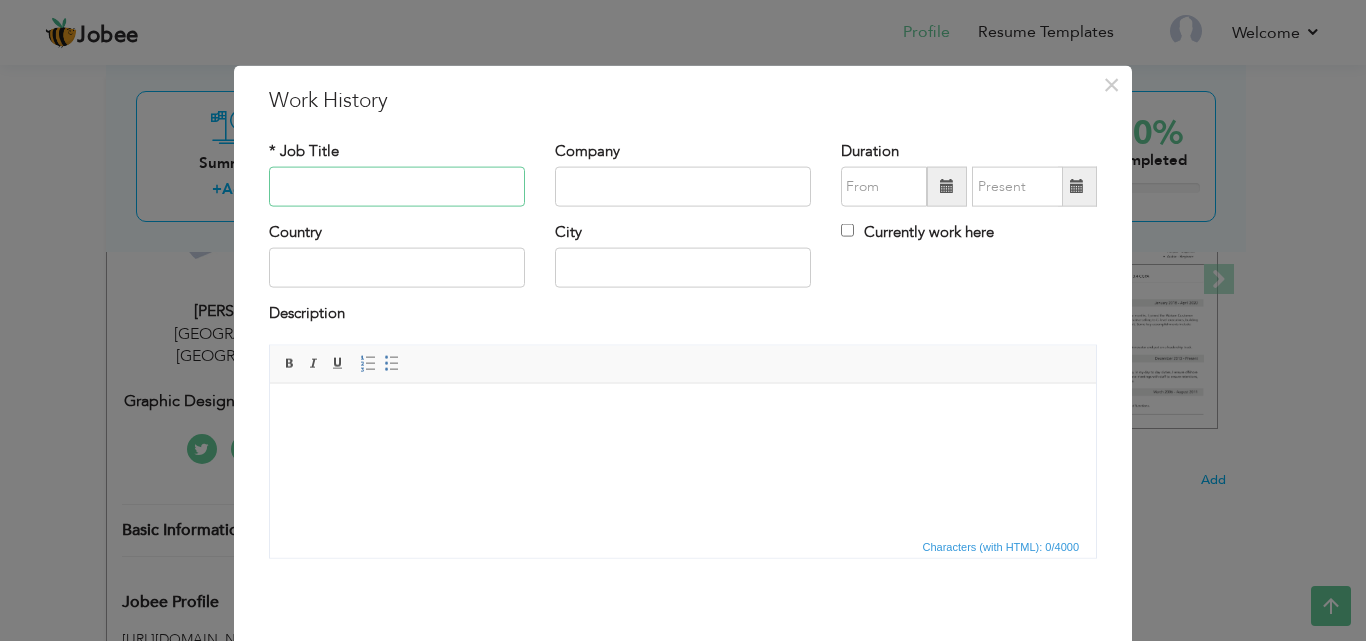 click at bounding box center (397, 187) 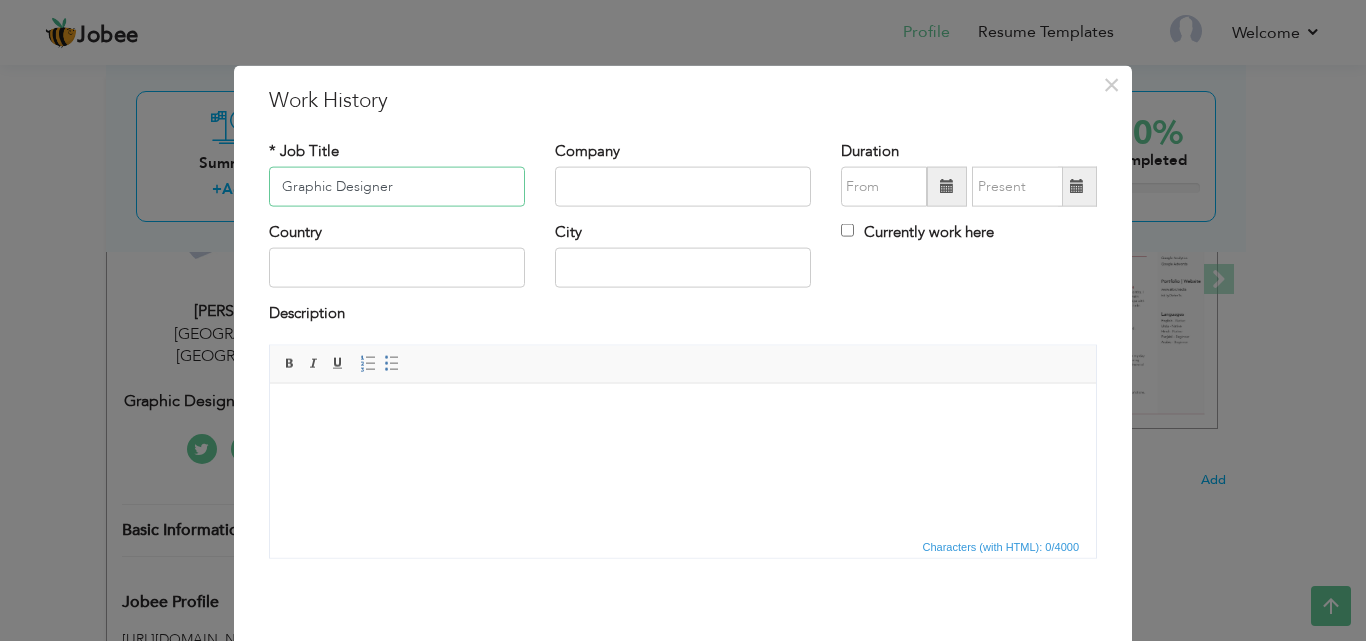 type on "Graphic Designer" 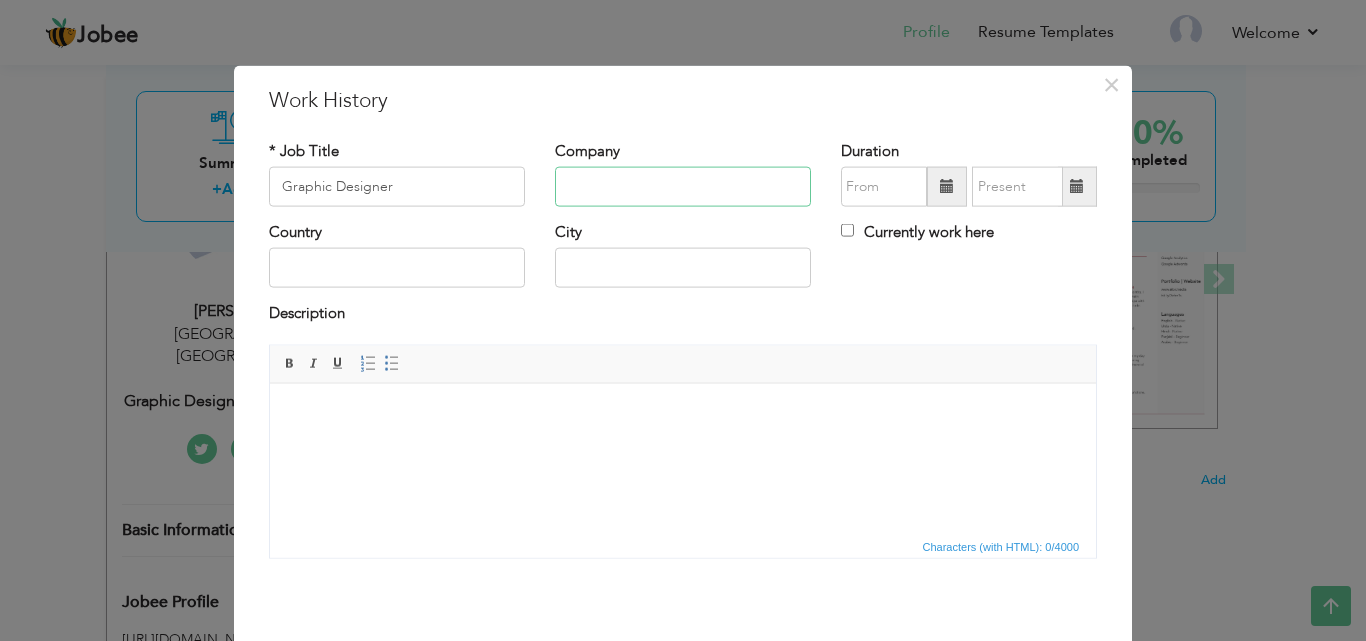 click at bounding box center [683, 187] 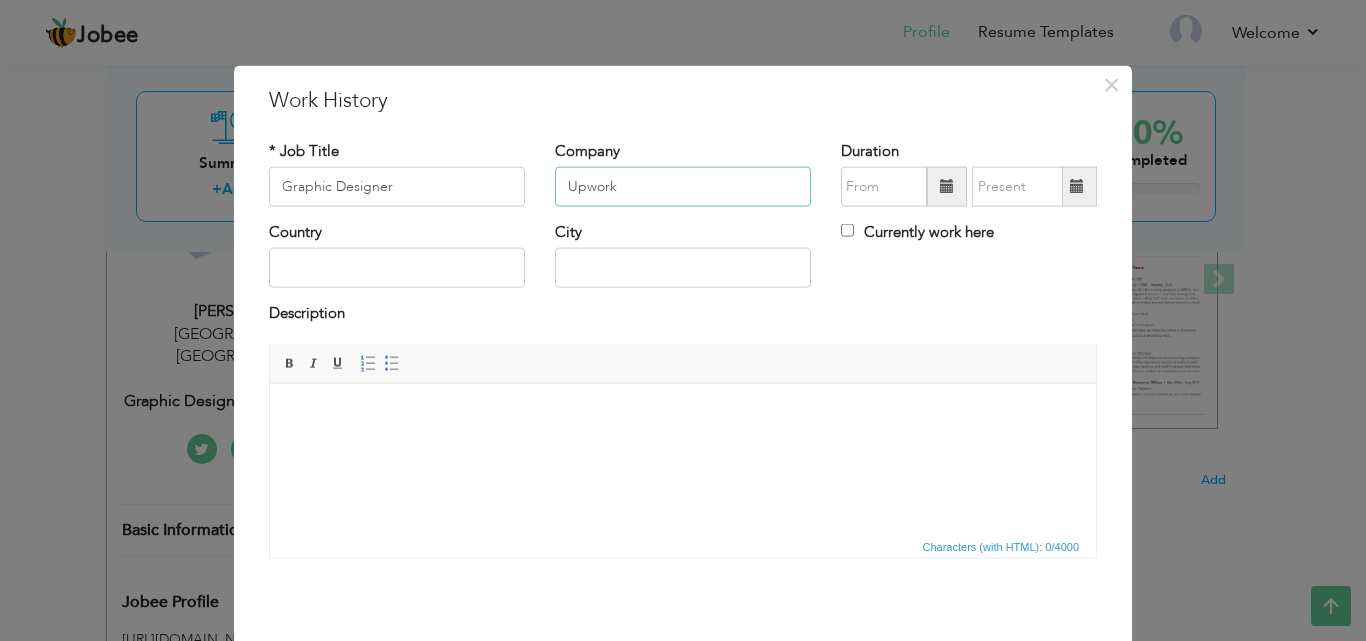 type on "Upwork" 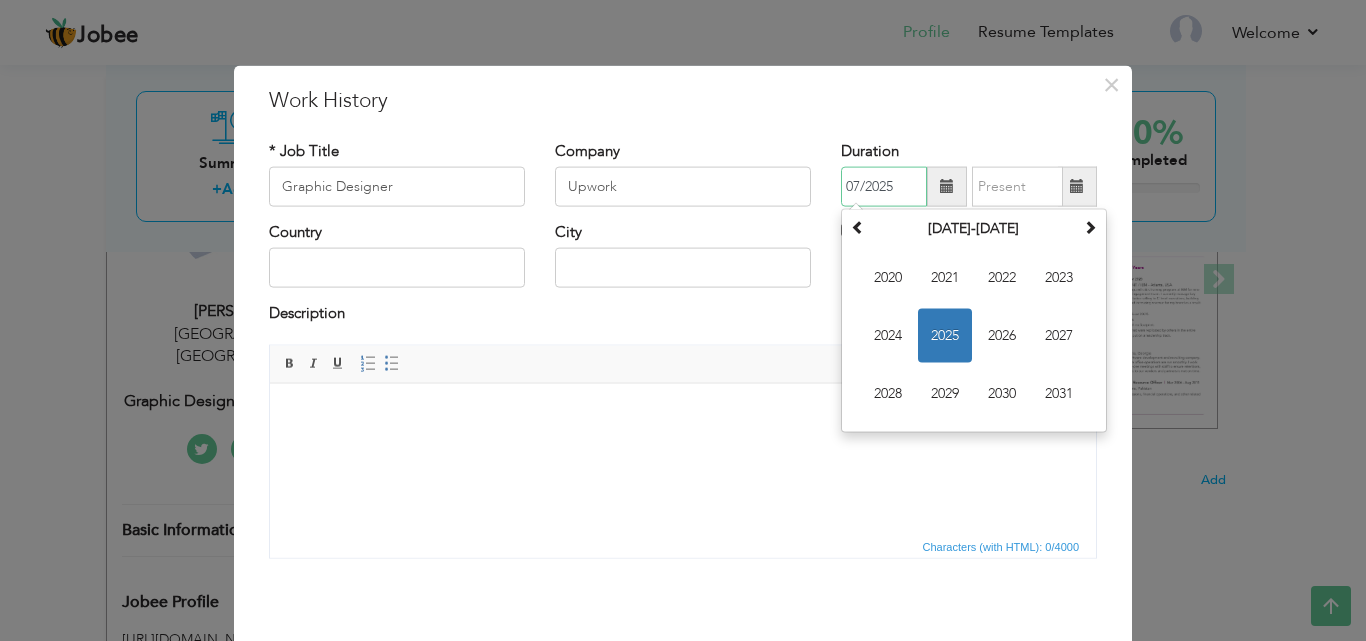 click on "07/2025" at bounding box center (884, 187) 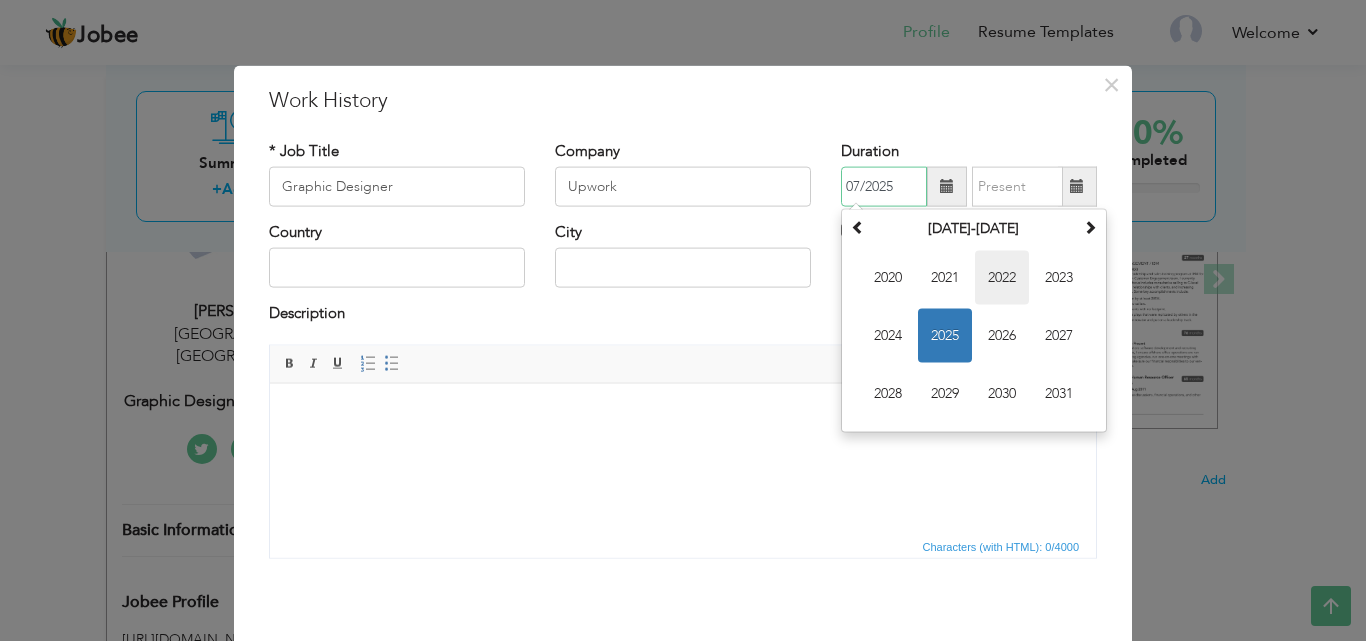click on "2022" at bounding box center (1002, 278) 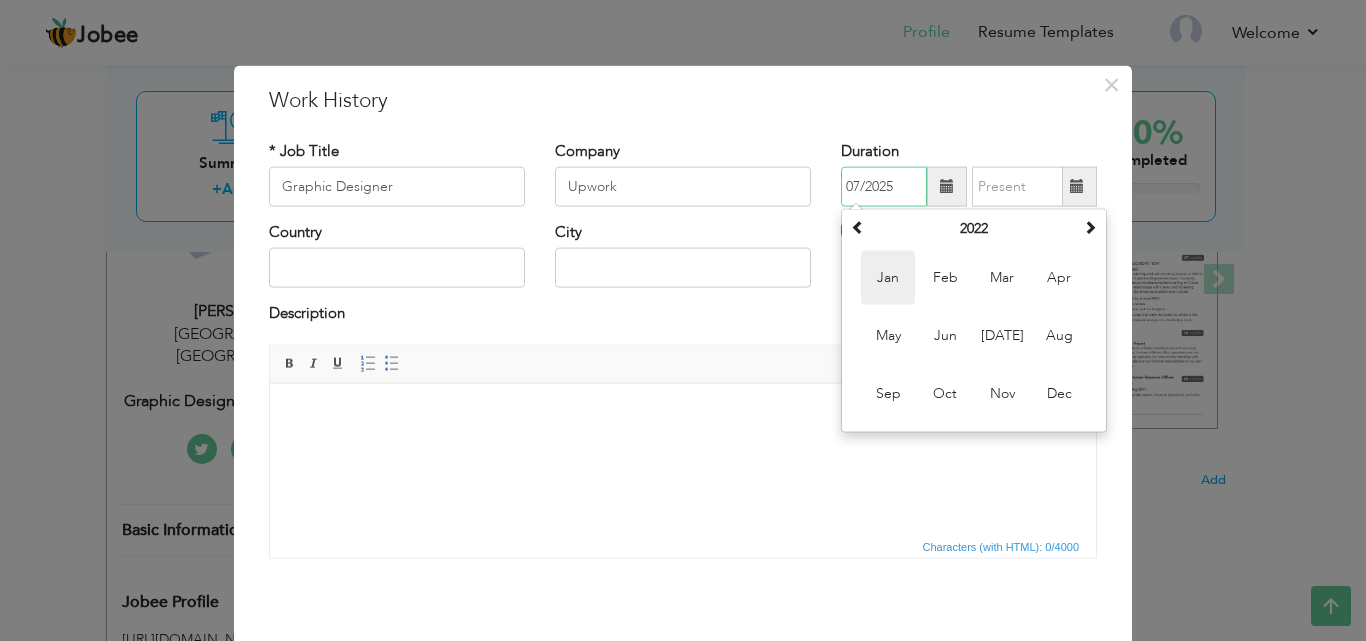 click on "Jan" at bounding box center (888, 278) 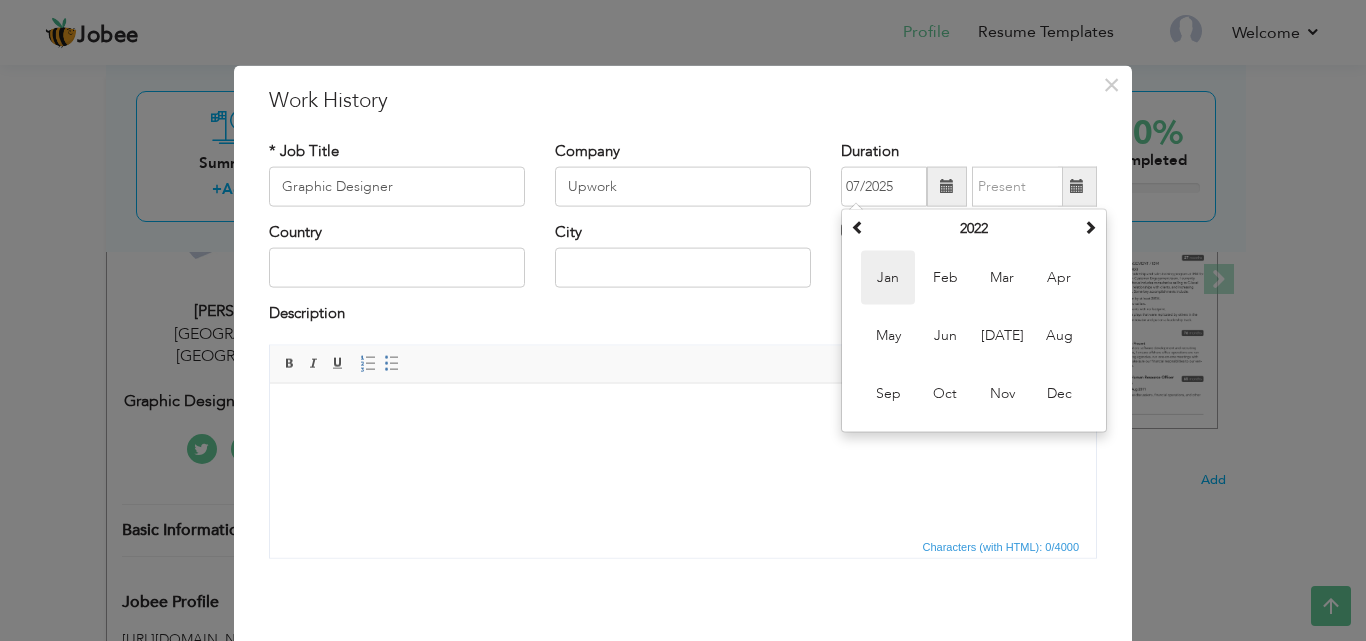type on "01/2022" 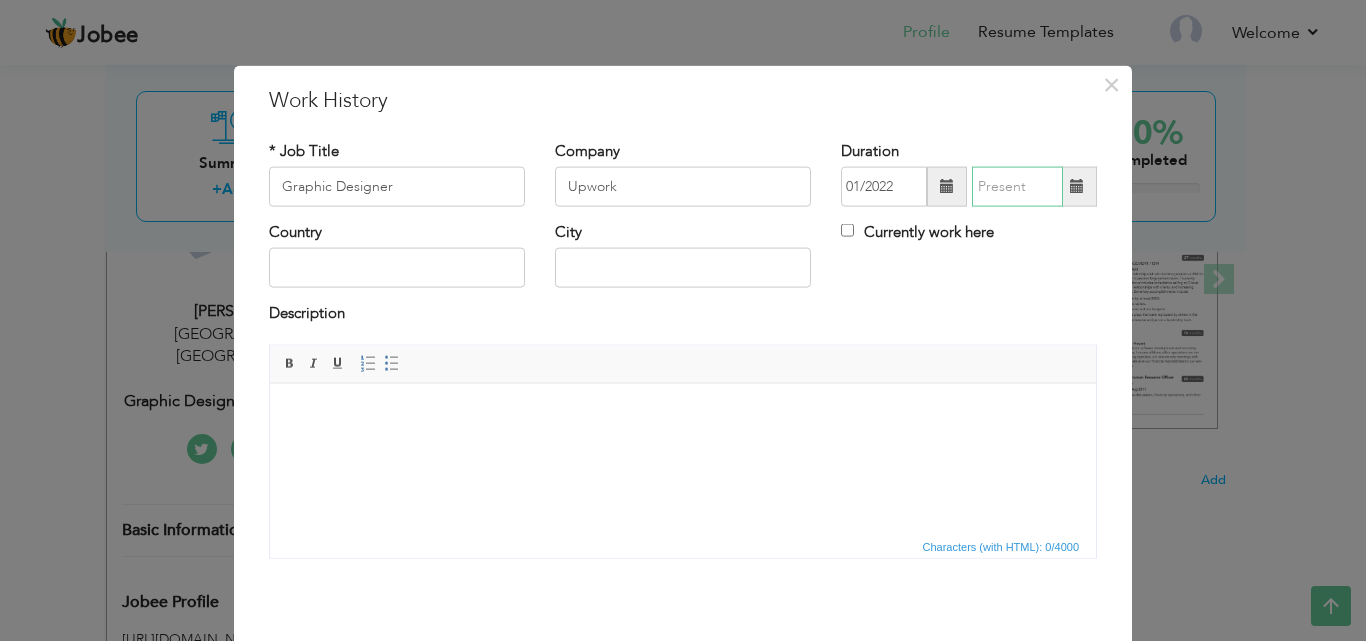 type on "07/2025" 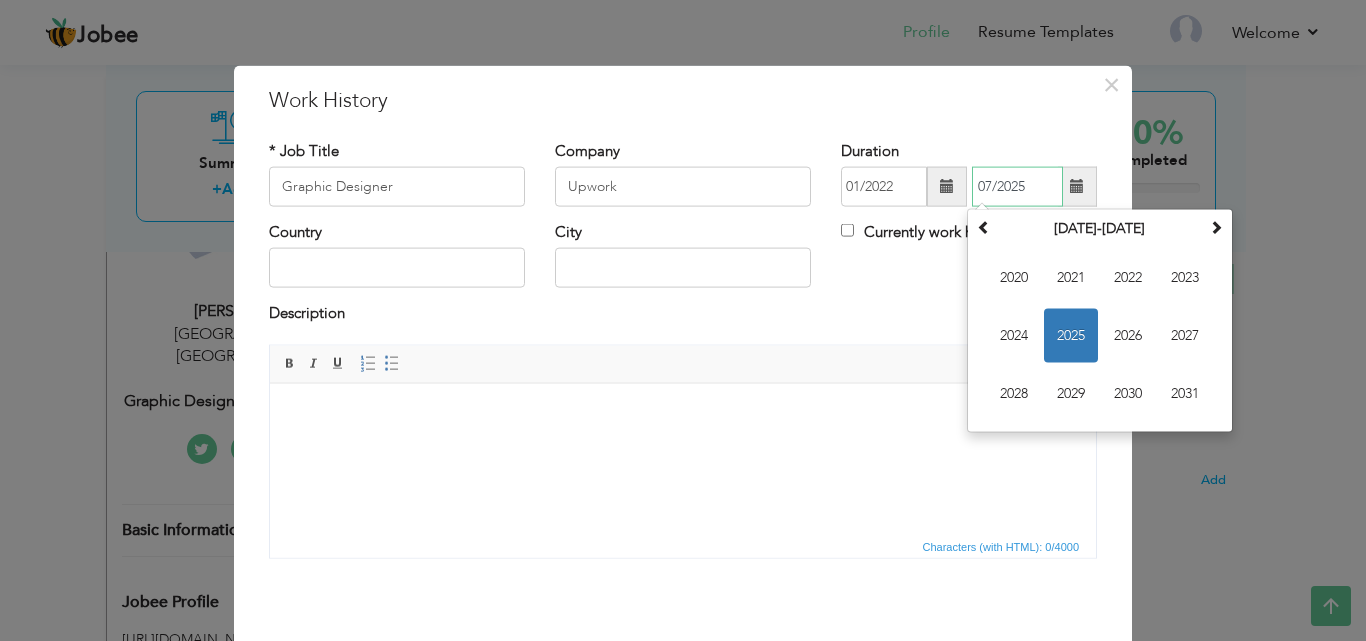 click on "07/2025" at bounding box center (1017, 187) 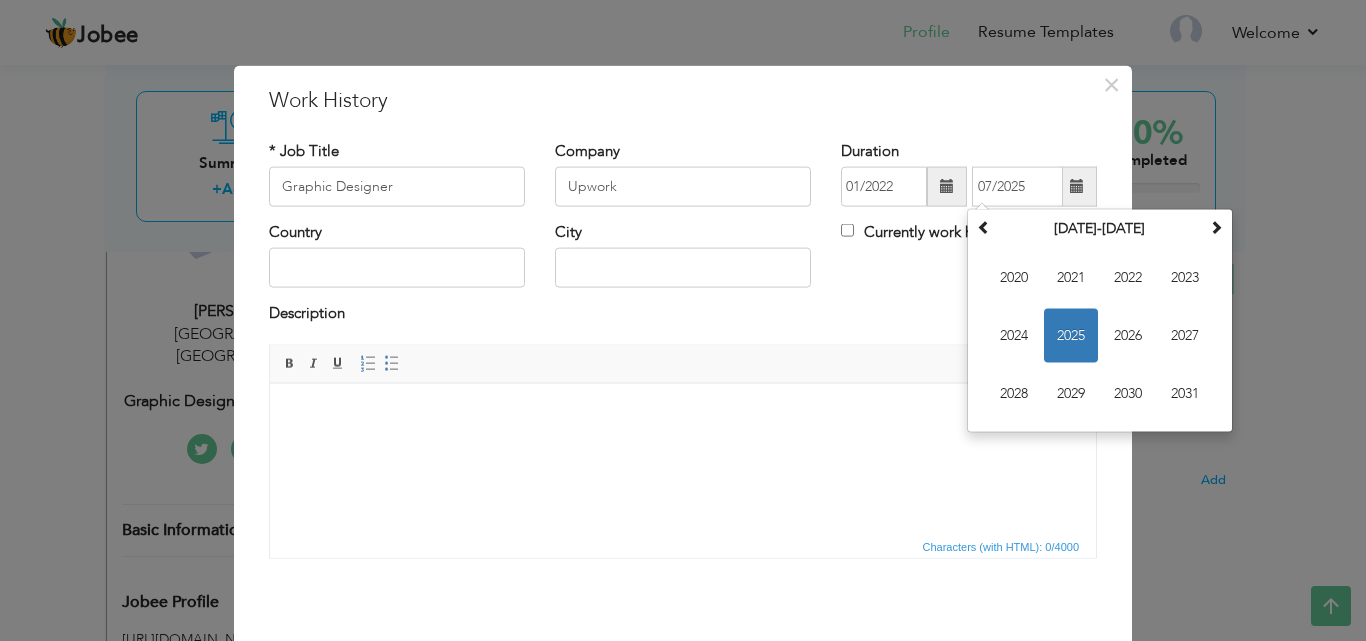 click on "Currently work here" at bounding box center [969, 242] 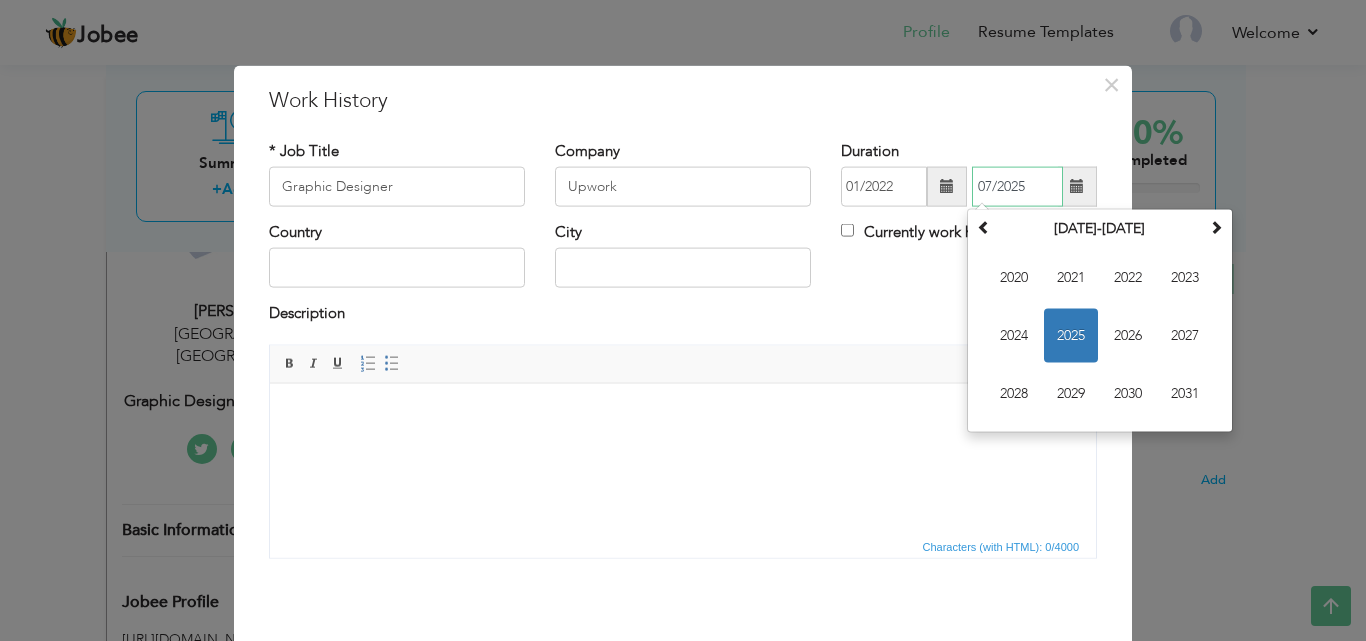 click on "07/2025" at bounding box center (1017, 187) 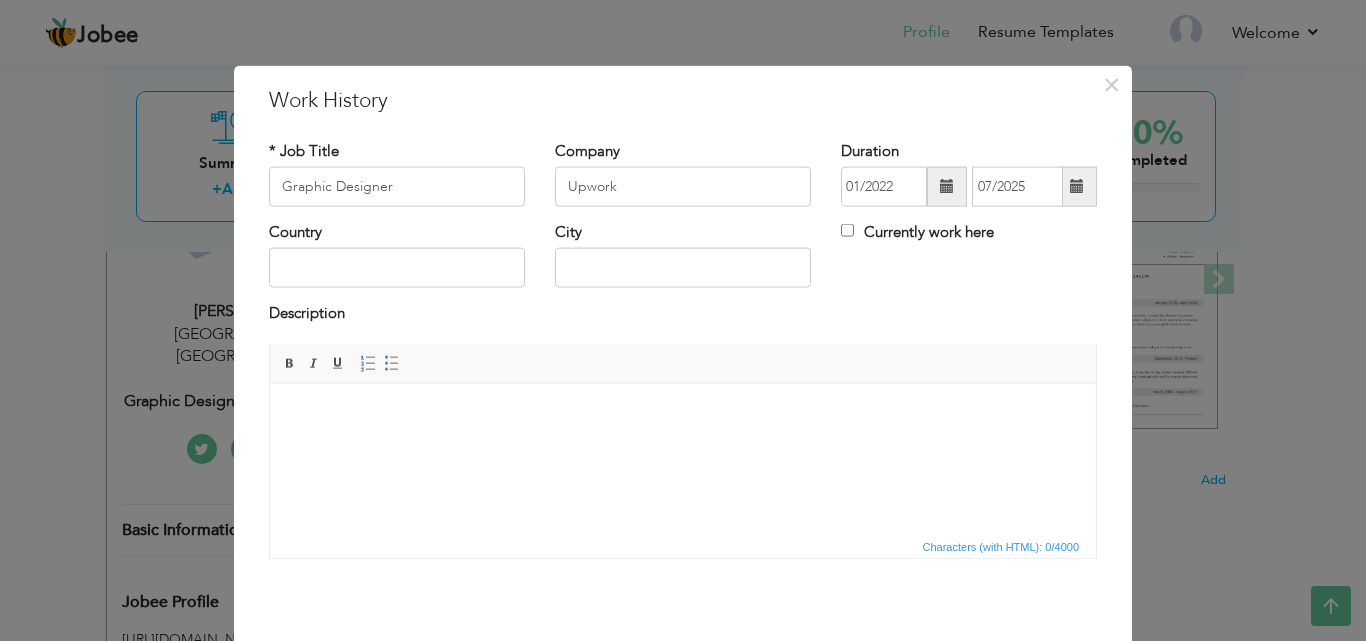 click on "Country
City
Currently work here" at bounding box center (683, 262) 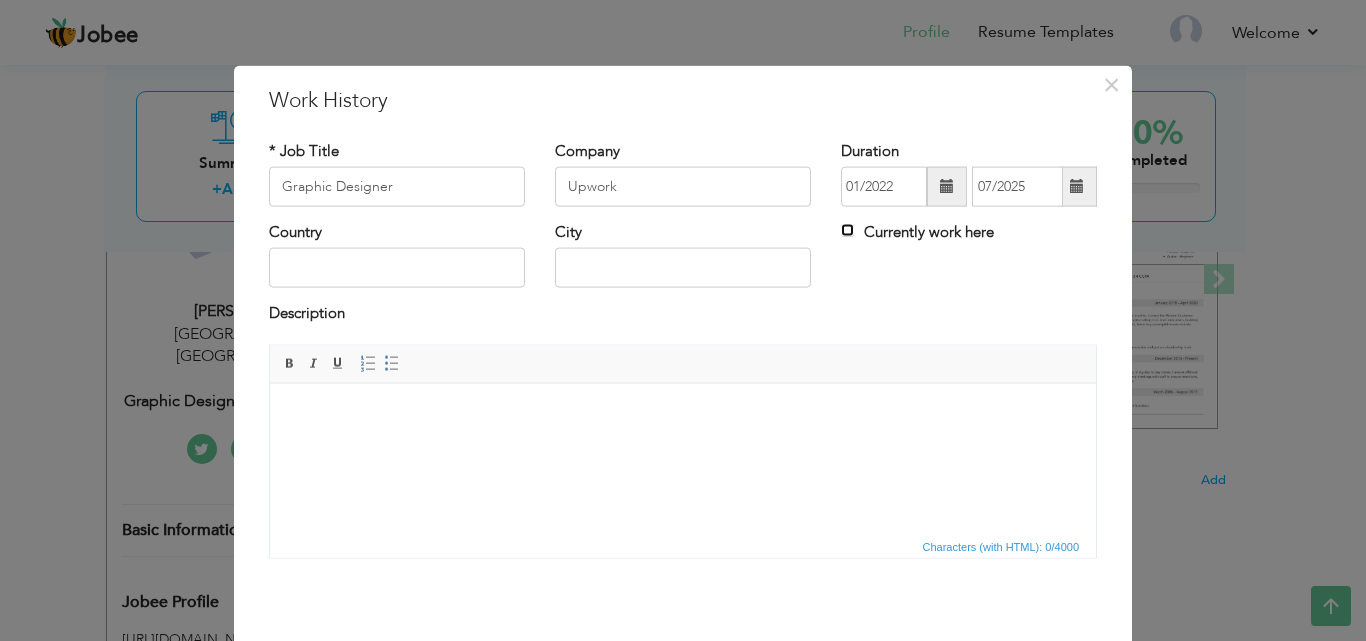 click on "Currently work here" at bounding box center [847, 230] 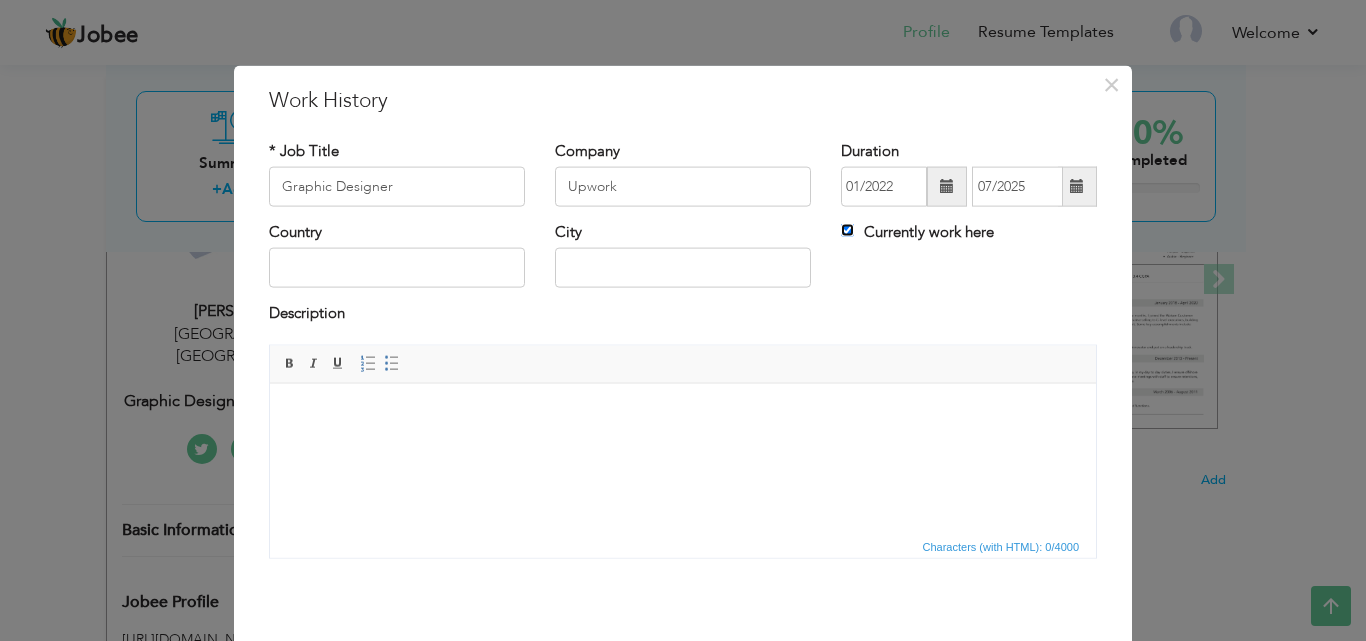 type 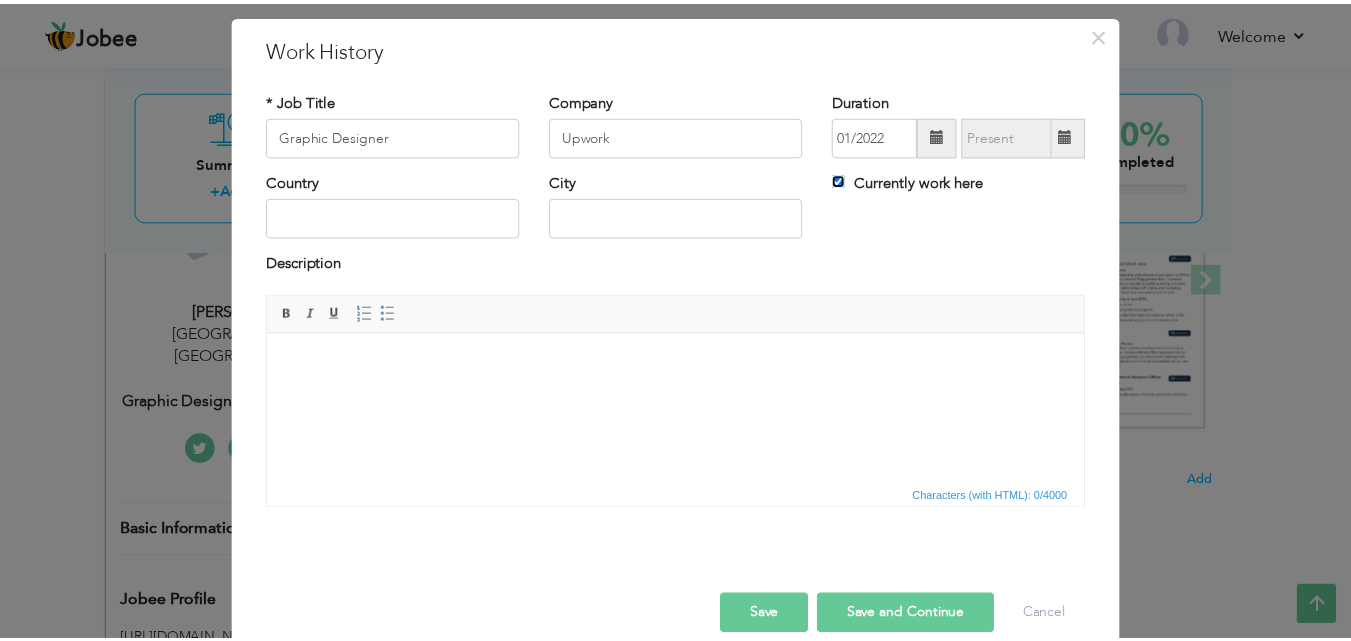 scroll, scrollTop: 79, scrollLeft: 0, axis: vertical 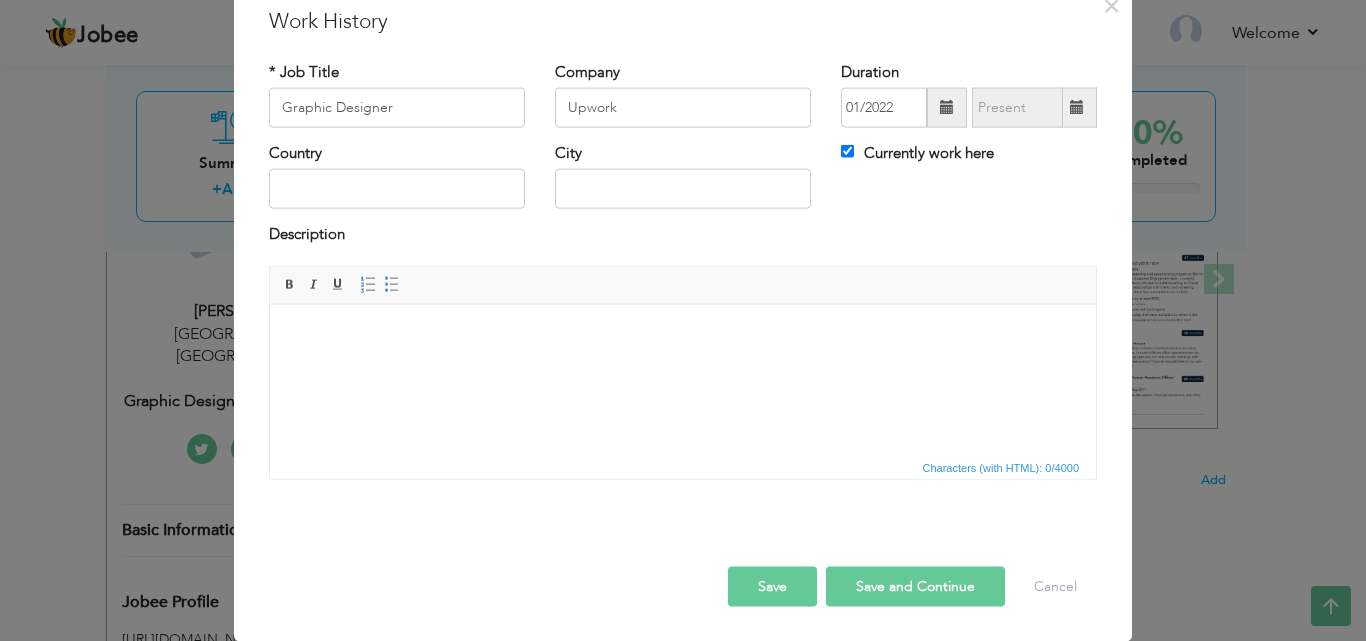 click on "Save" at bounding box center (772, 586) 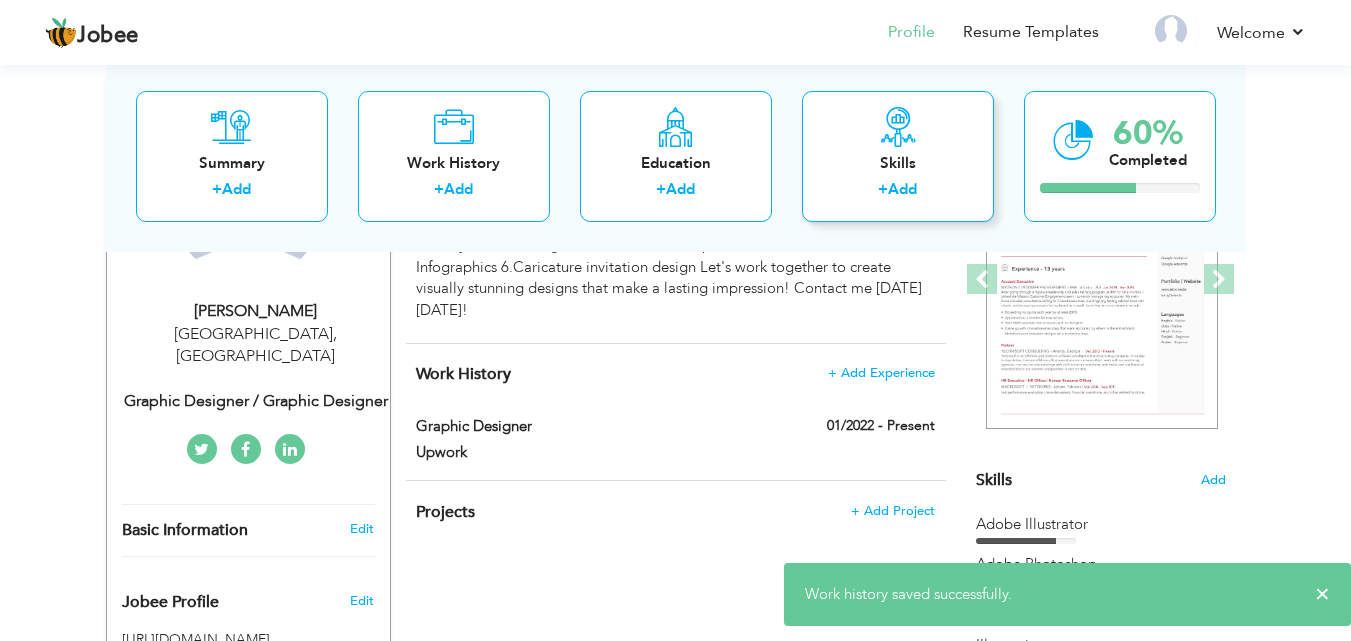 click on "Add" at bounding box center [902, 189] 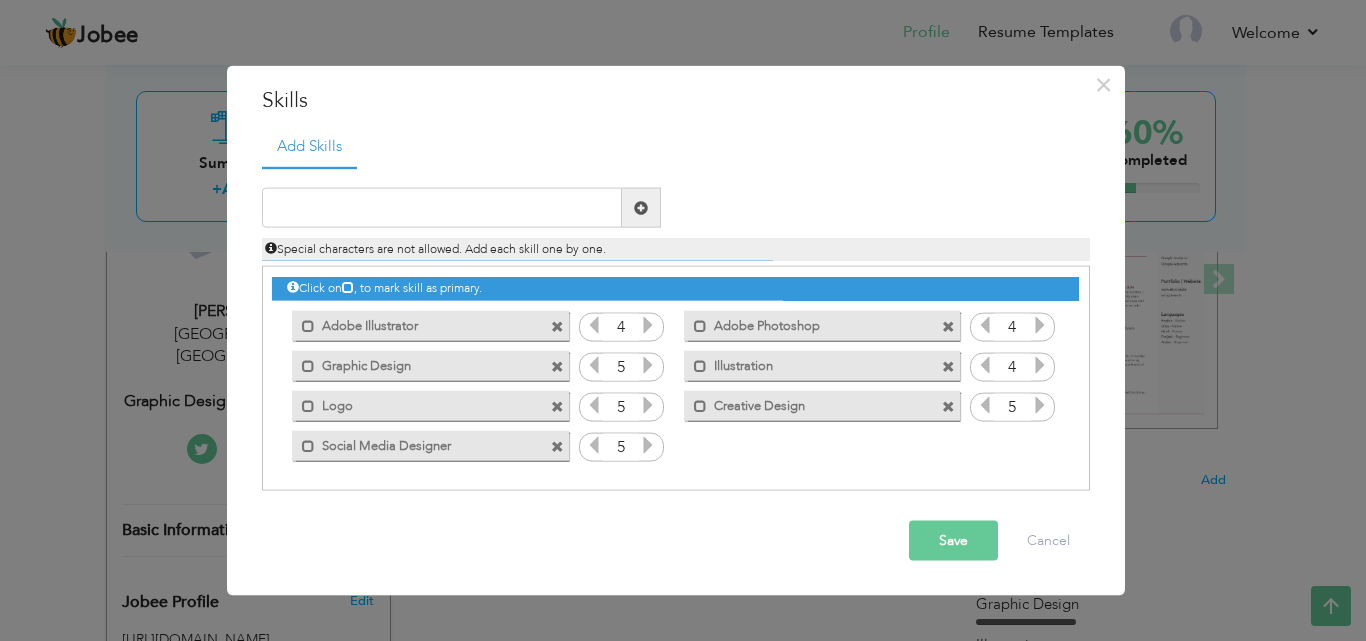 click on "×
Skills
Add Skills" at bounding box center [676, 330] 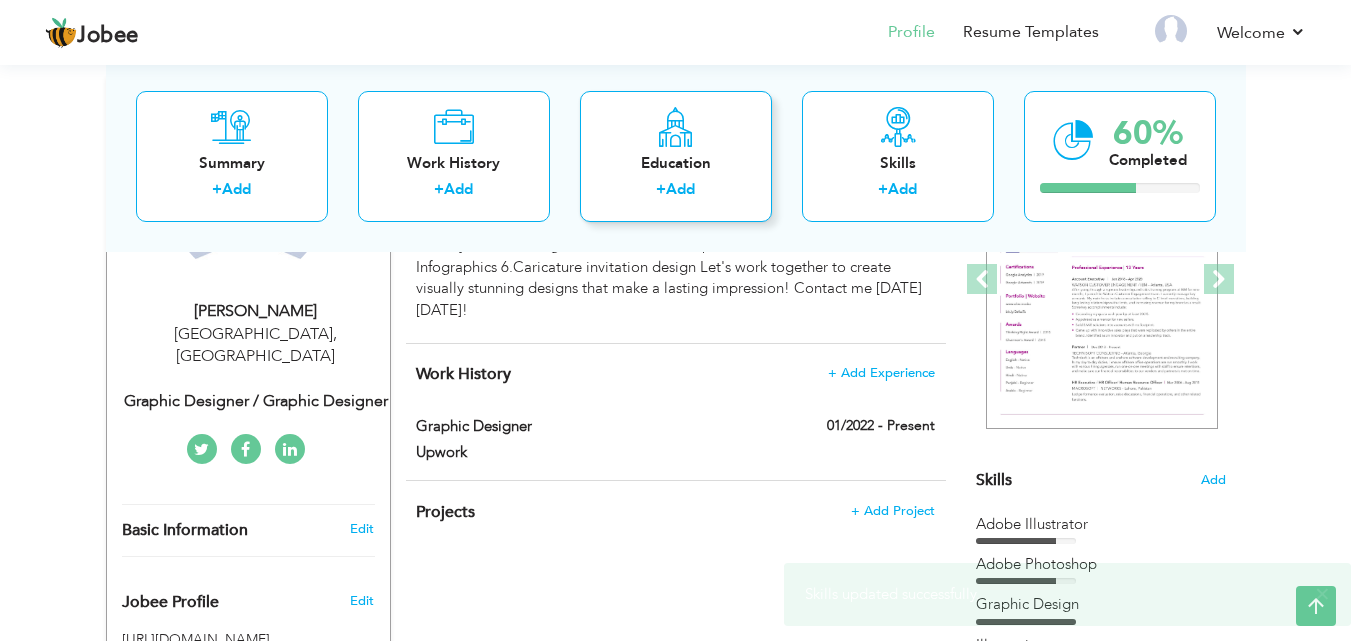 click on "+  Add" at bounding box center (676, 192) 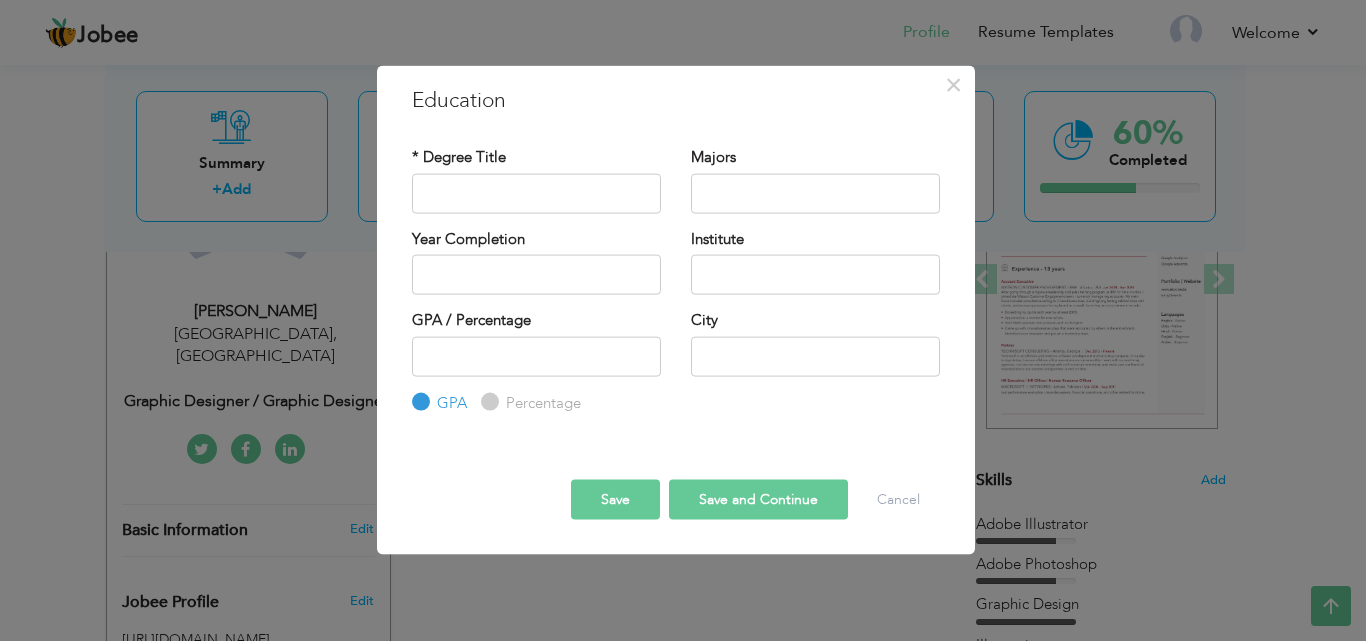 click on "Percentage" at bounding box center [487, 402] 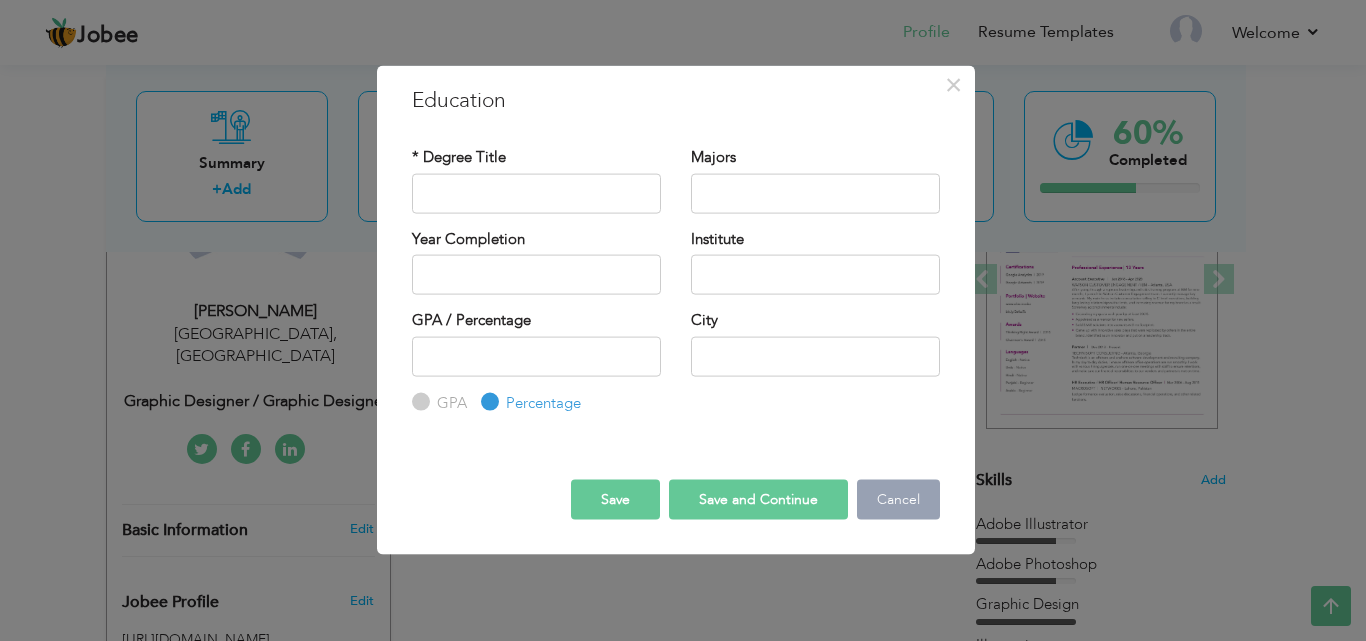 click on "Cancel" at bounding box center [898, 500] 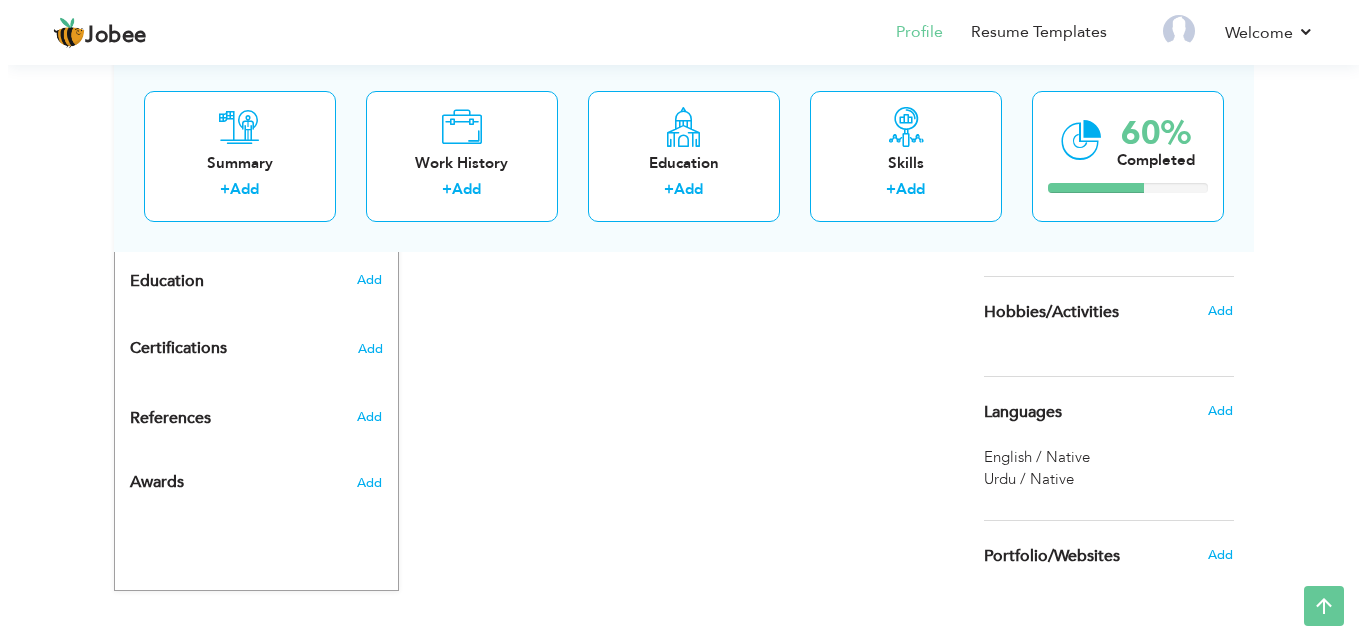 scroll, scrollTop: 877, scrollLeft: 0, axis: vertical 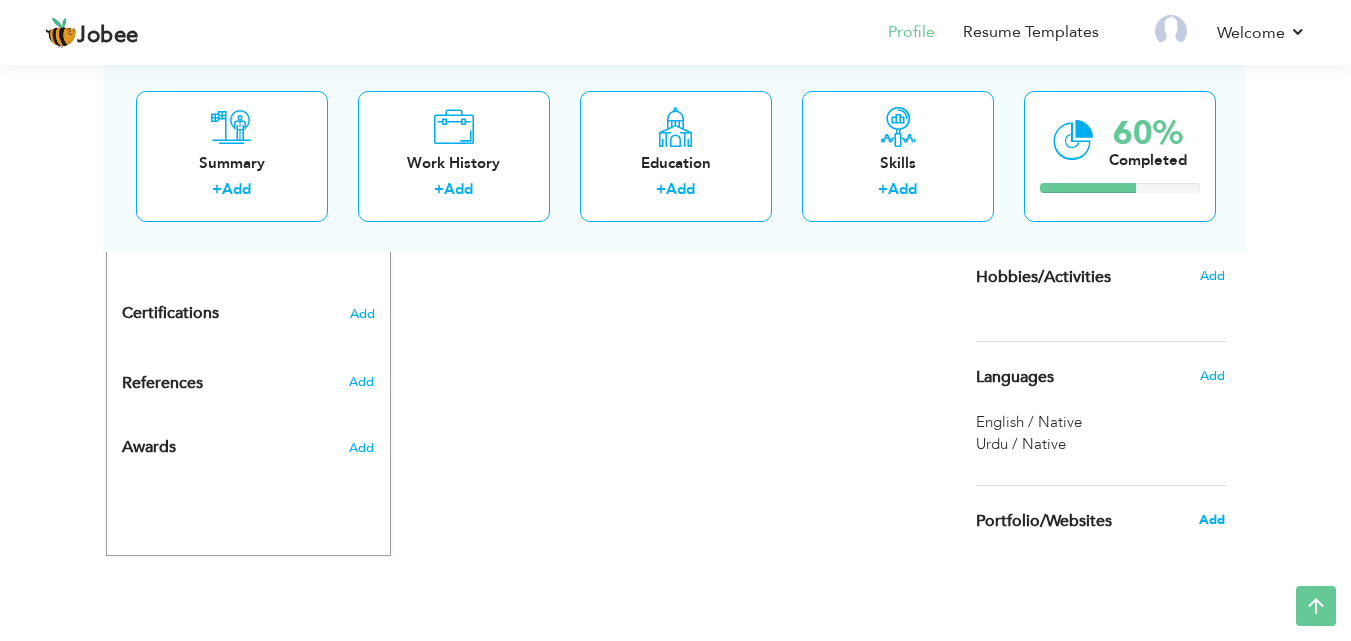 click on "Add" at bounding box center [1212, 520] 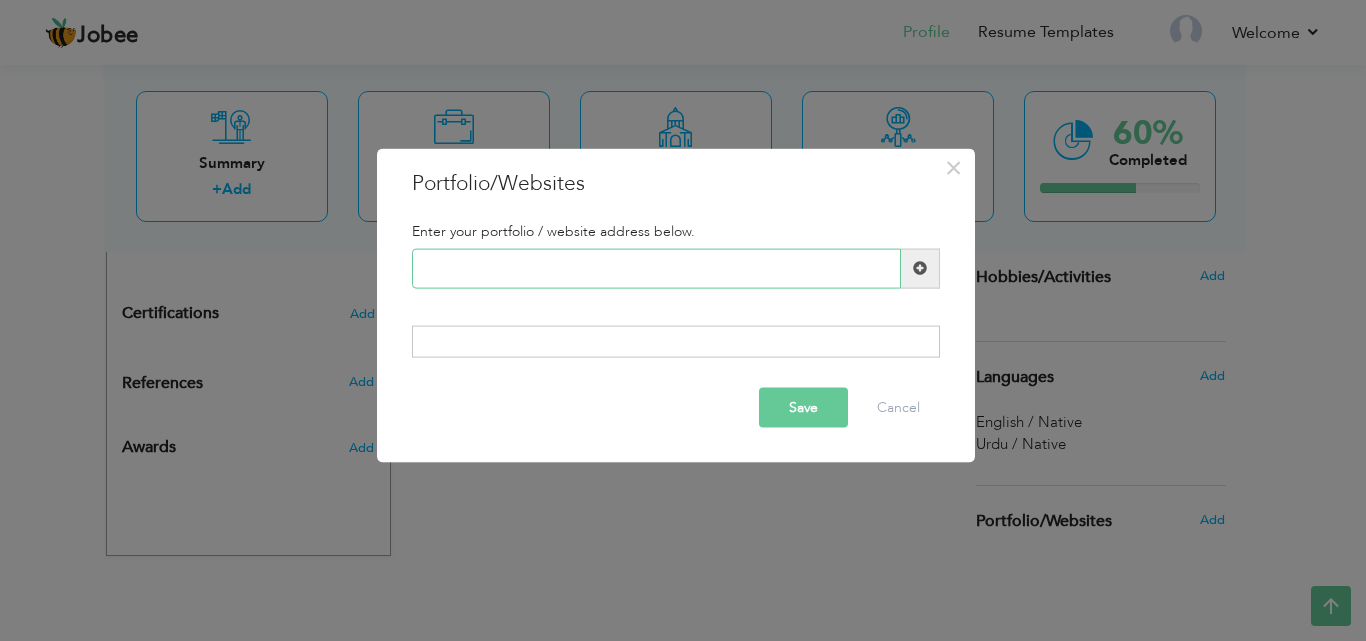 paste on "https://drive.google.com/file/d/1KW6mVMwtLSqYYRWcFQstb0enbfMv7k74/view?usp=drive_link" 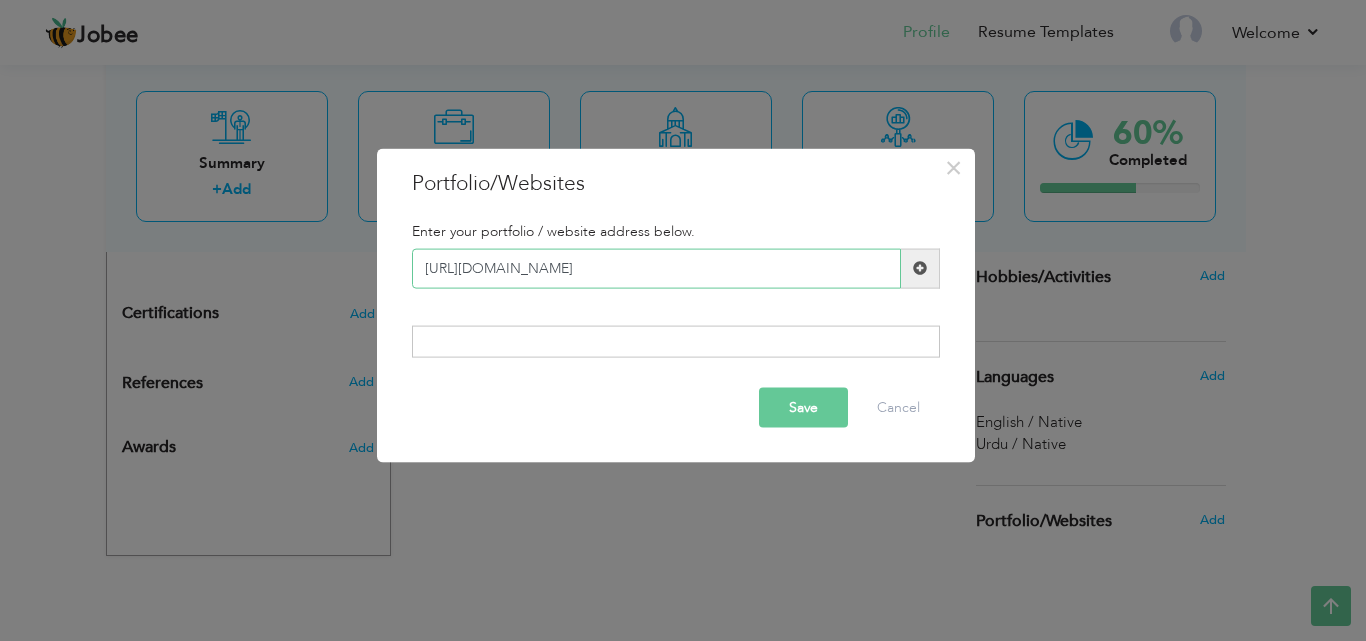 scroll, scrollTop: 0, scrollLeft: 138, axis: horizontal 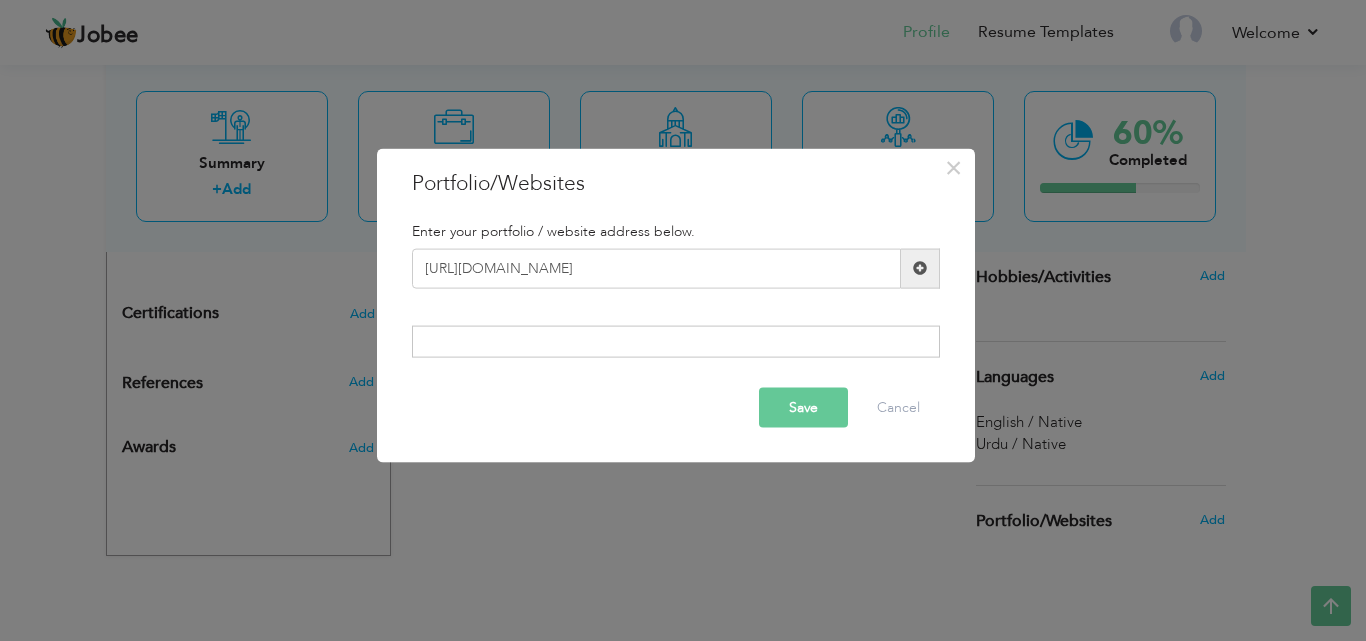click on "Save" at bounding box center (803, 408) 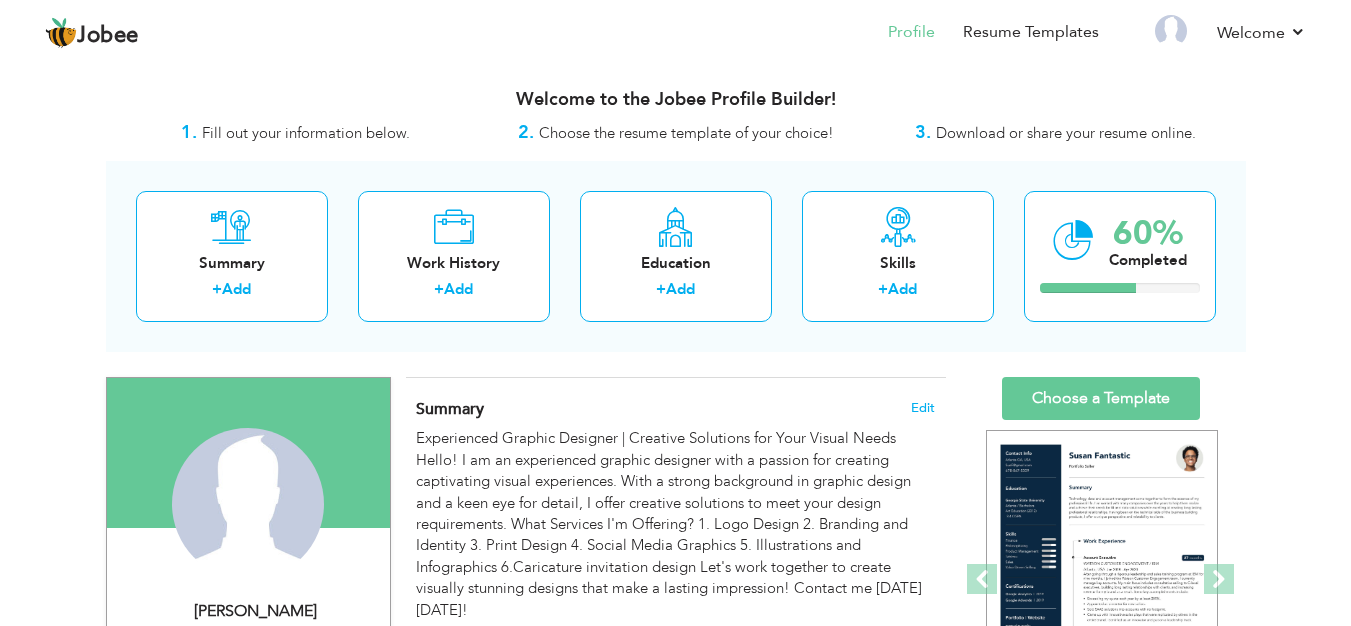 scroll, scrollTop: 300, scrollLeft: 0, axis: vertical 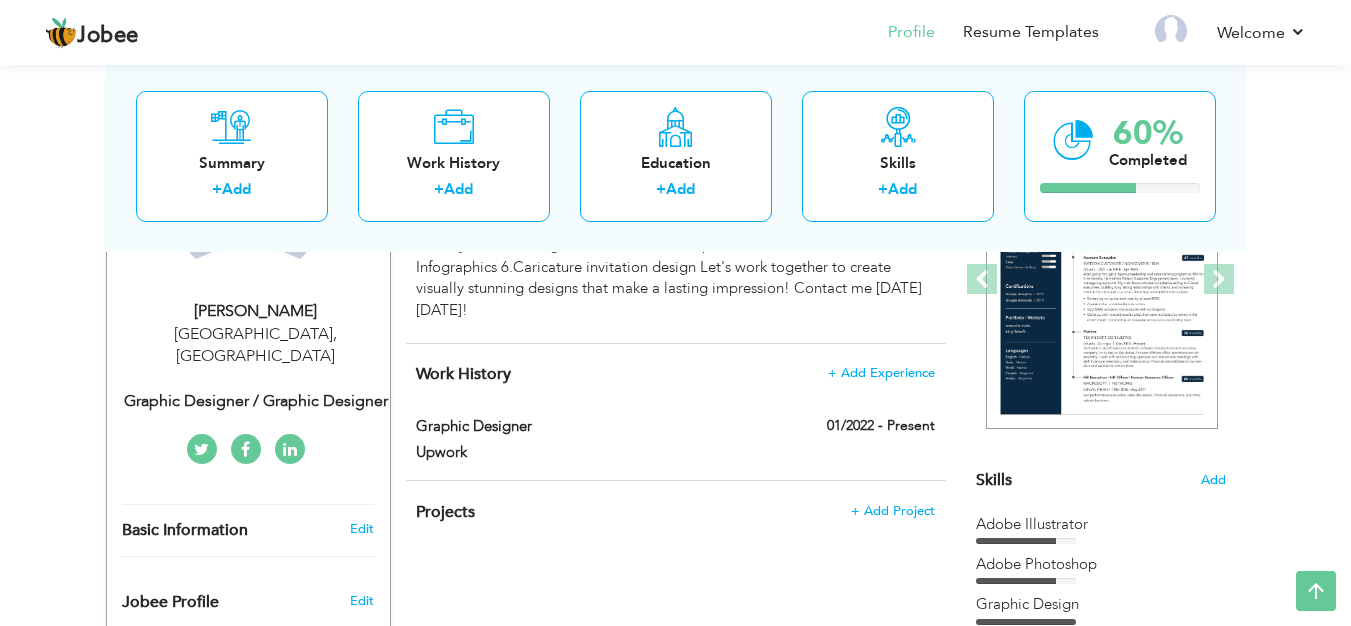 click on "Change
Remove" at bounding box center [248, 214] 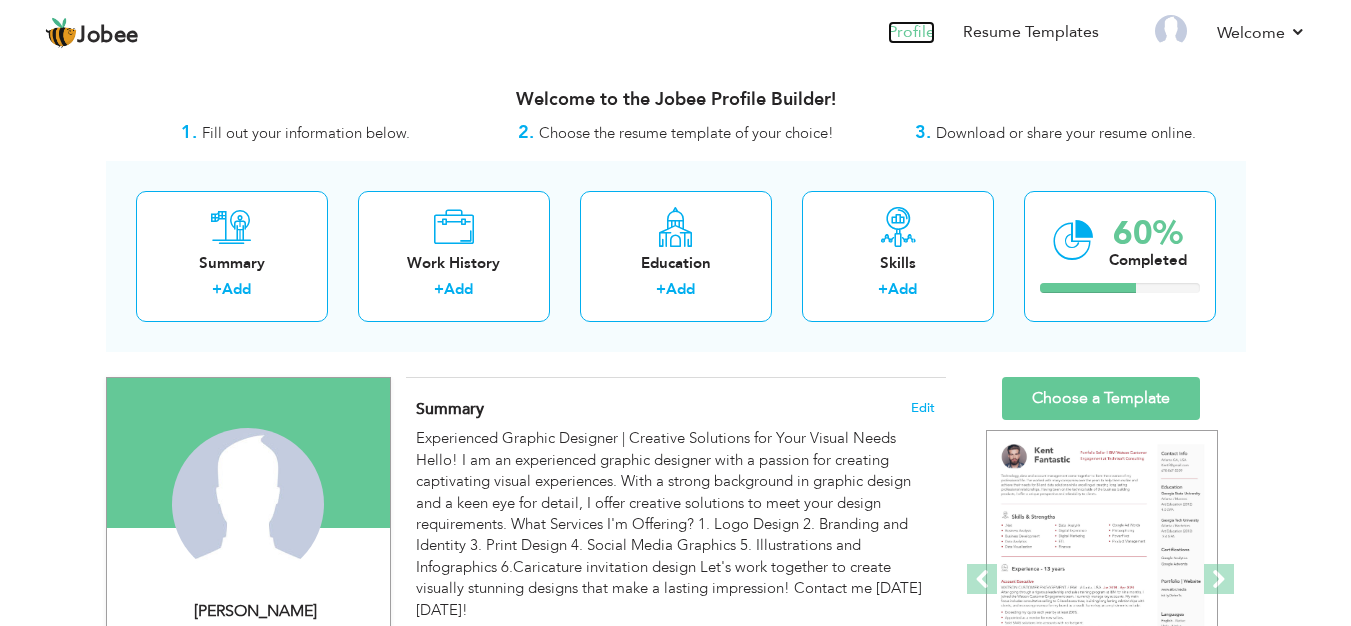 click on "Profile" at bounding box center (911, 32) 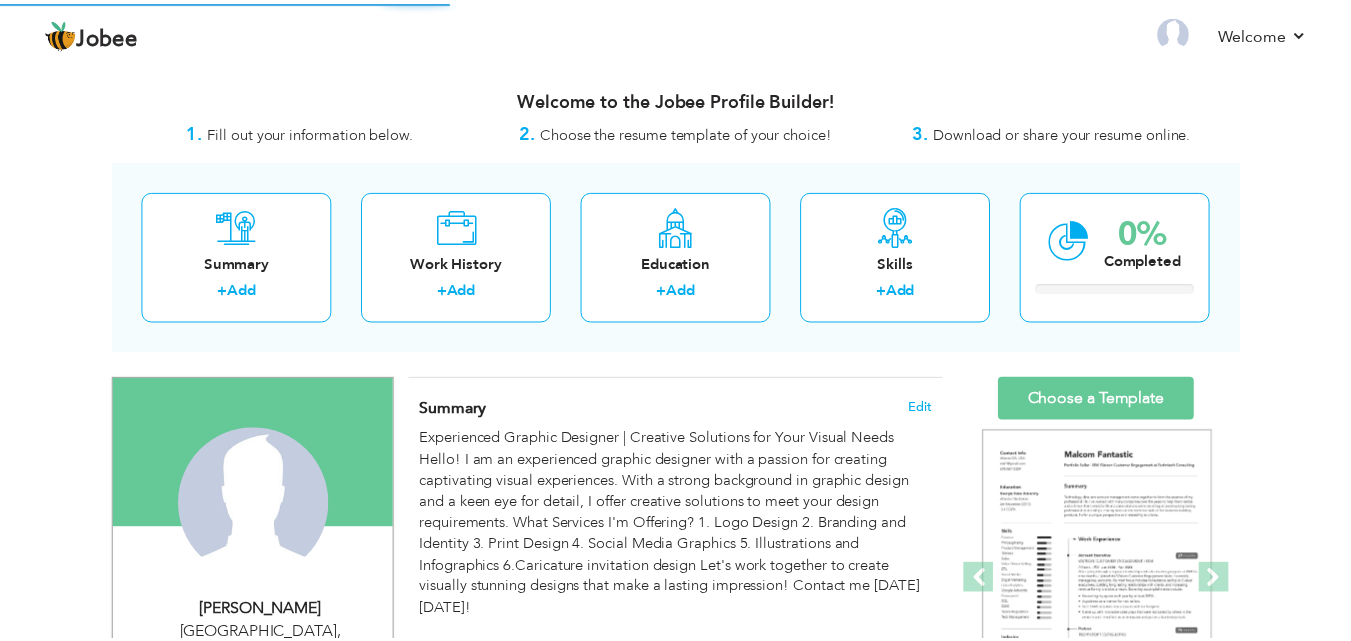scroll, scrollTop: 0, scrollLeft: 0, axis: both 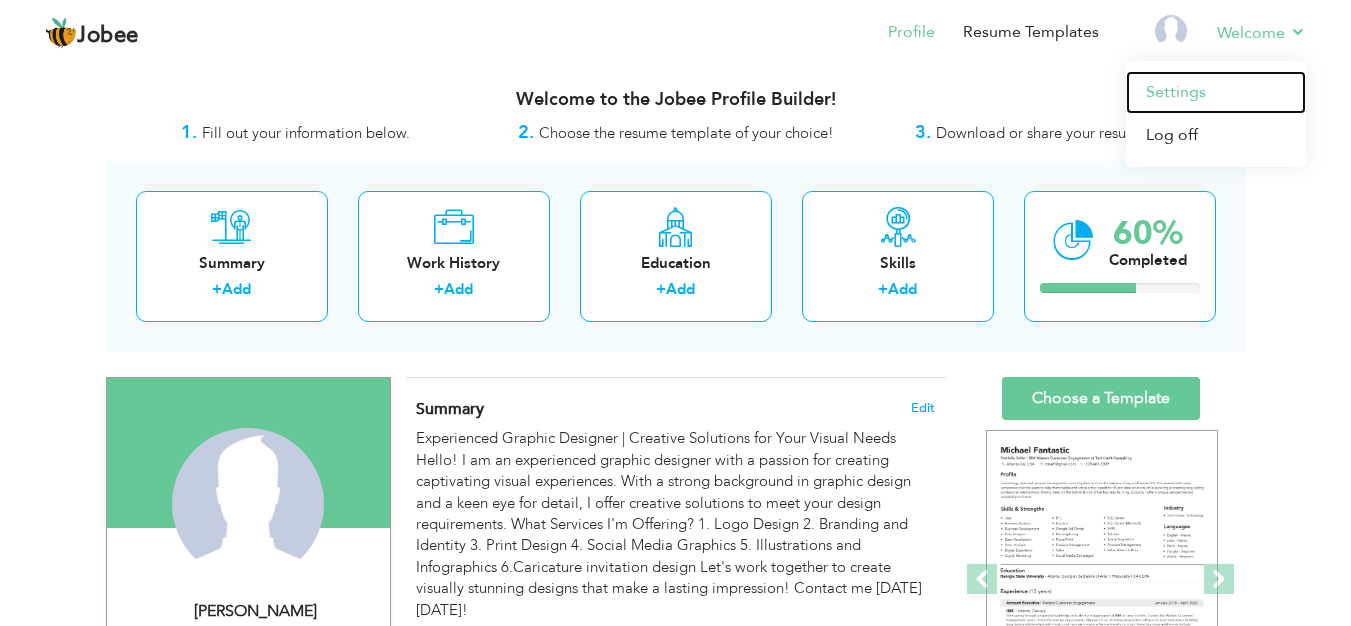 click on "Settings" at bounding box center (1216, 92) 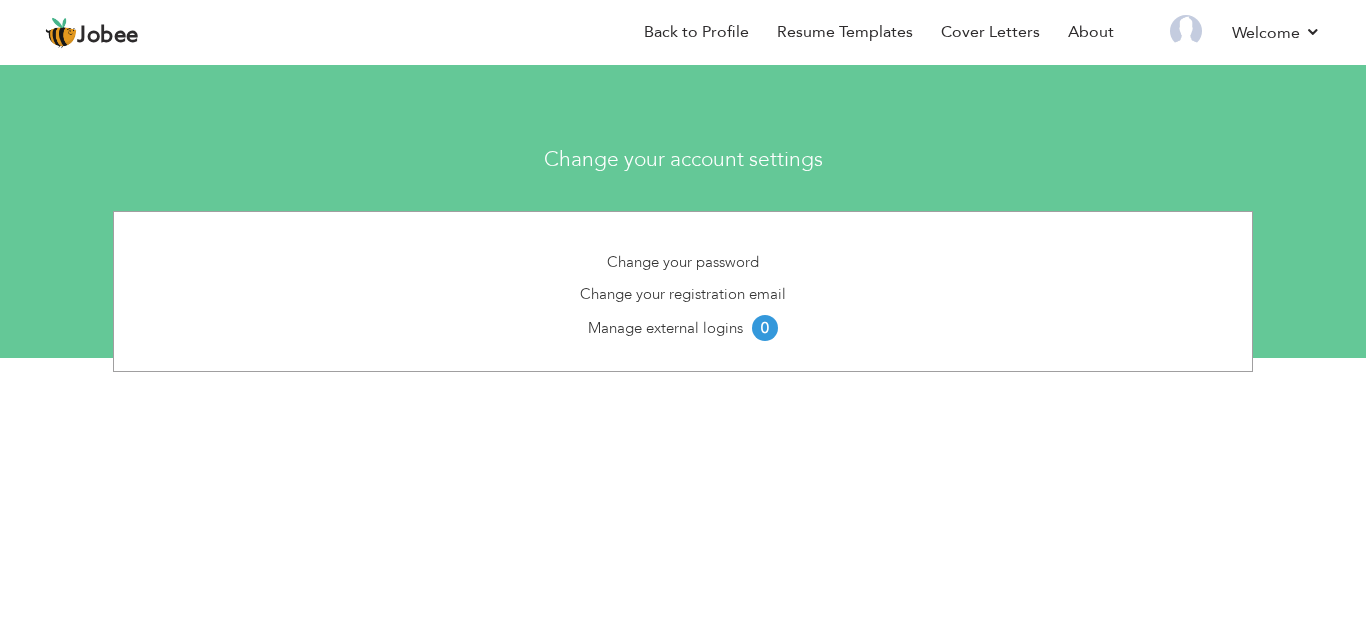 scroll, scrollTop: 0, scrollLeft: 0, axis: both 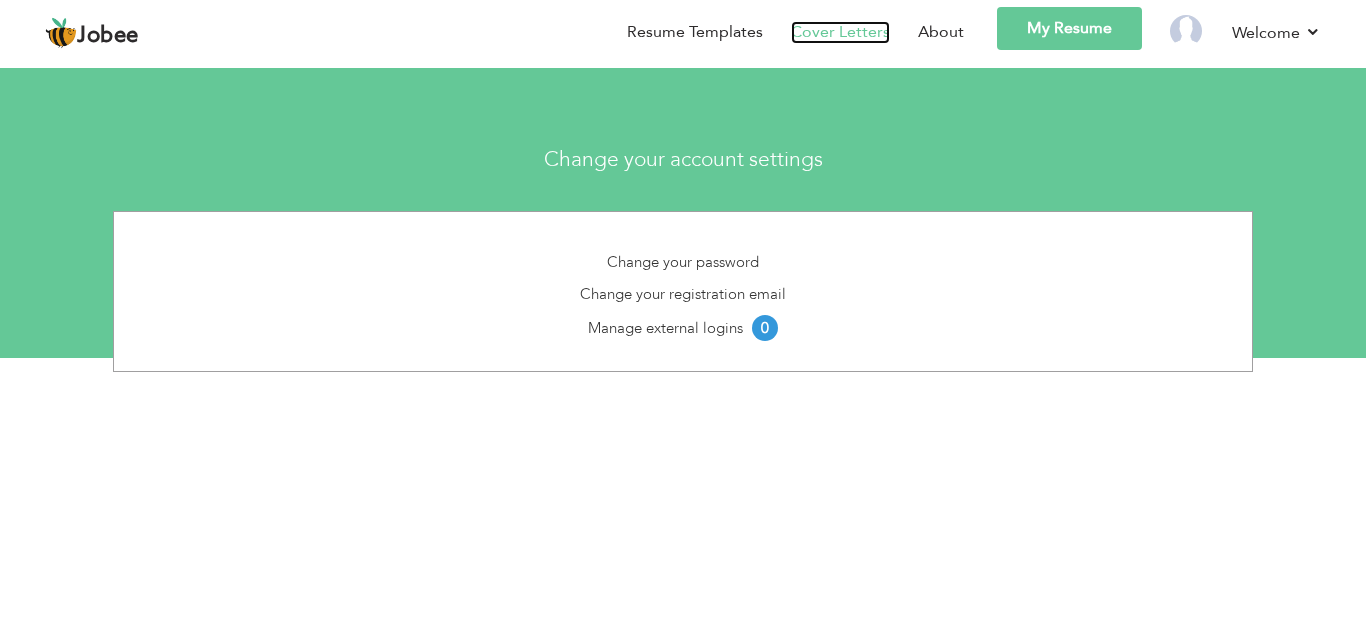 click on "Cover Letters" at bounding box center (840, 32) 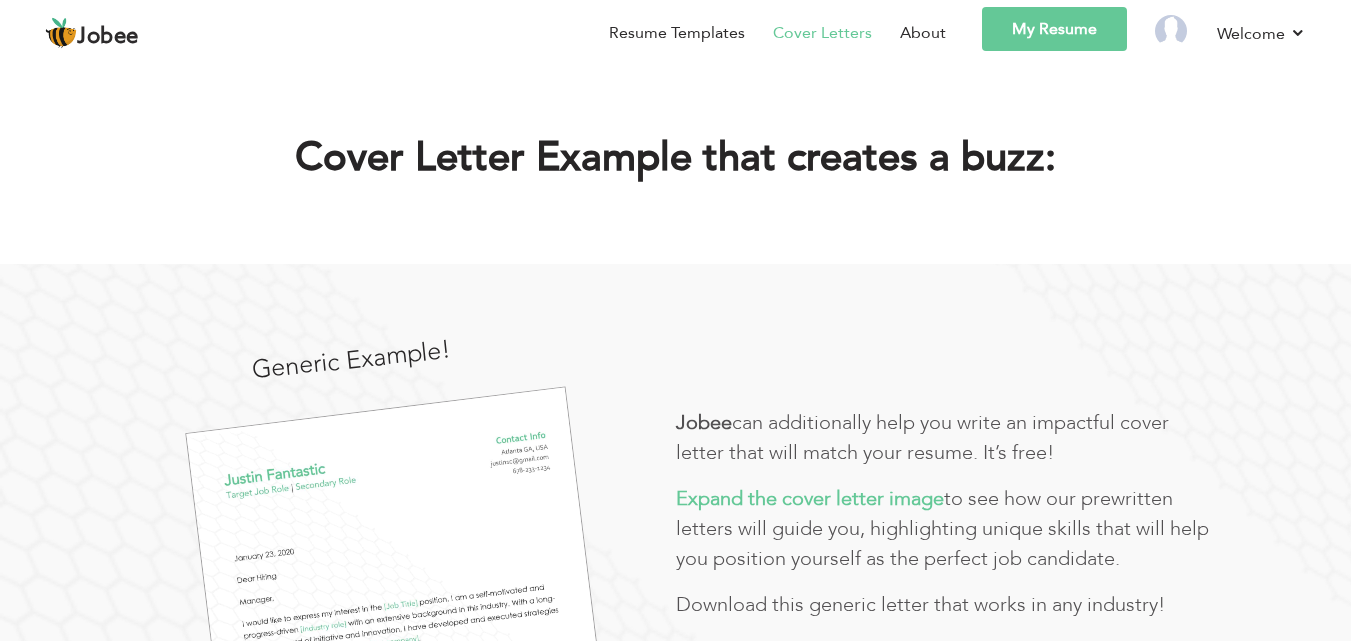 scroll, scrollTop: 0, scrollLeft: 0, axis: both 